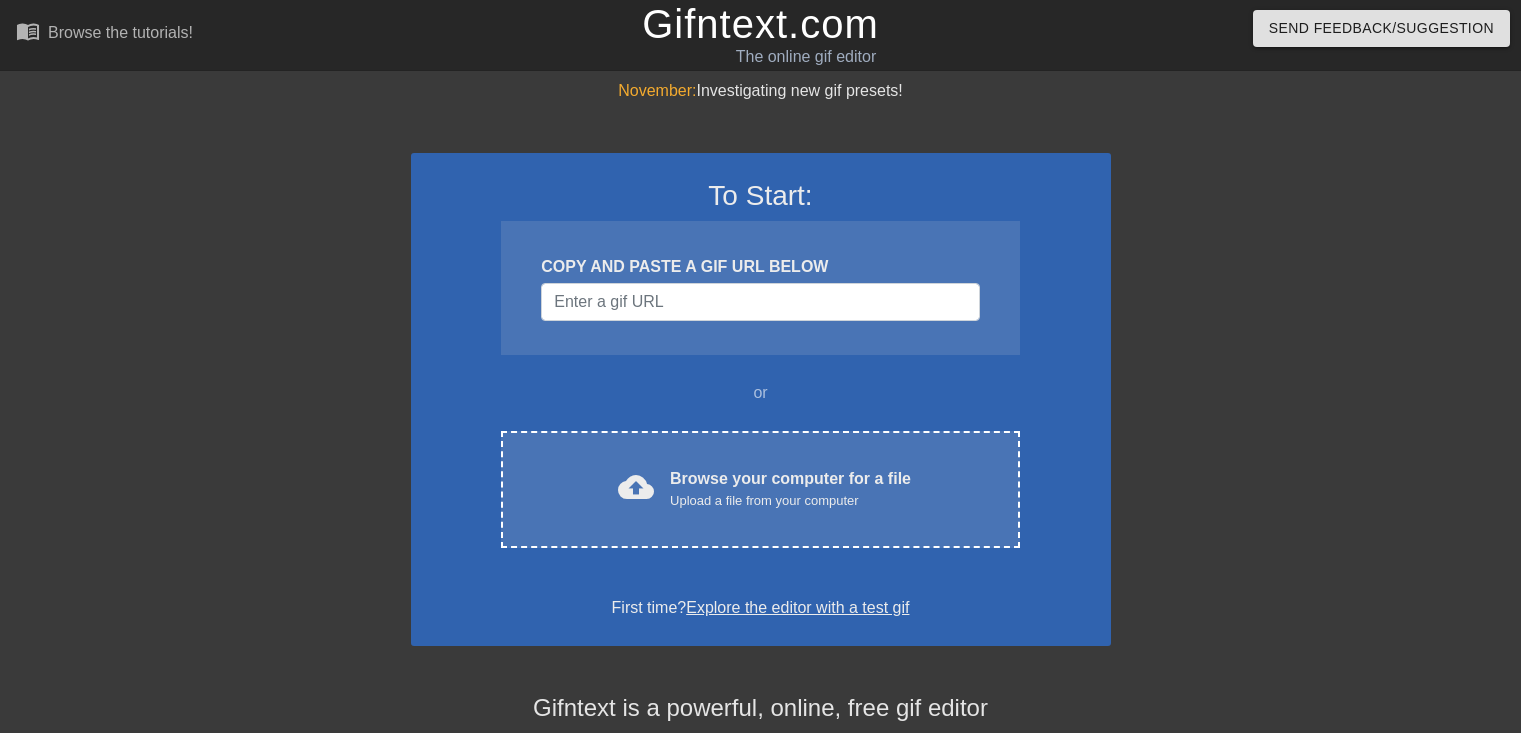 scroll, scrollTop: 0, scrollLeft: 0, axis: both 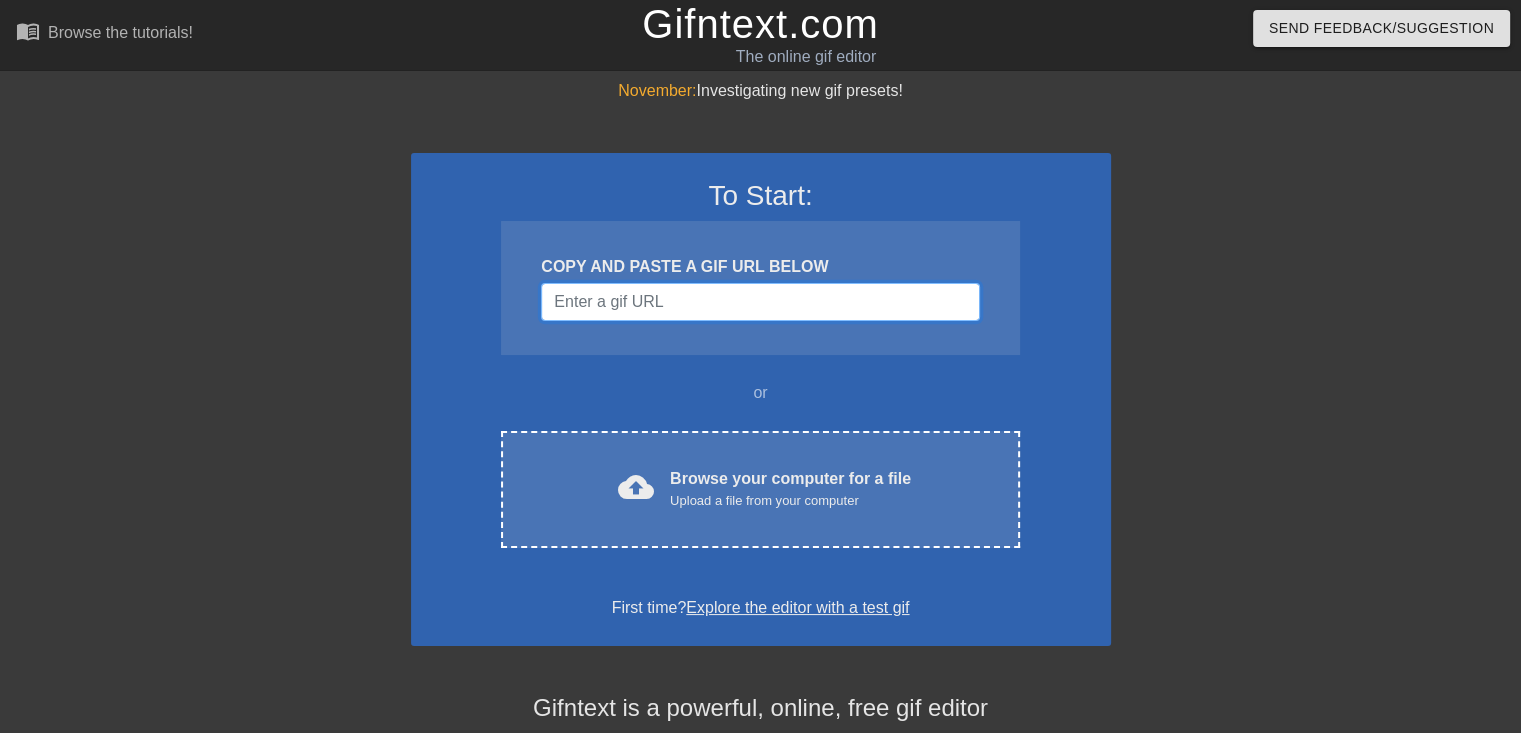 click at bounding box center (760, 302) 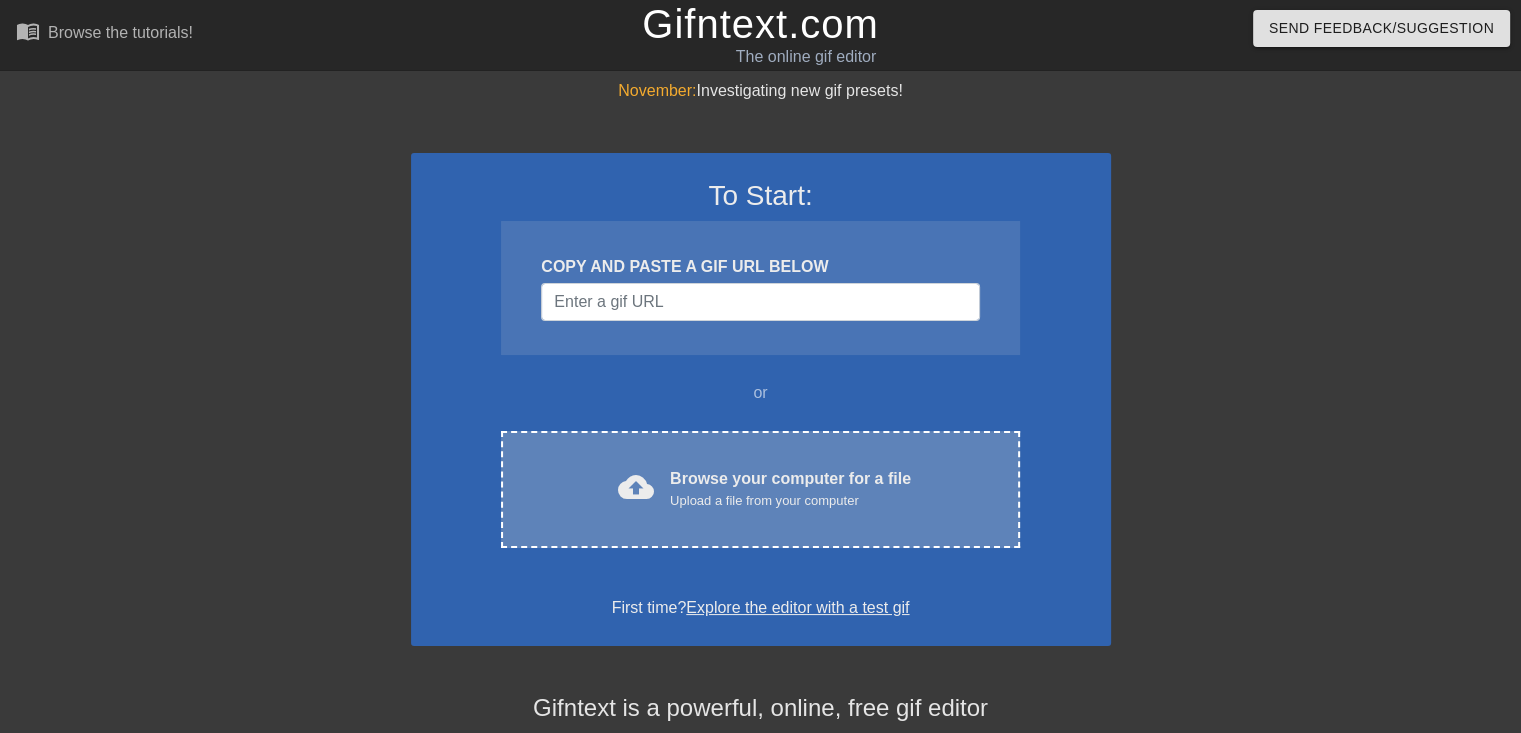 click on "Browse your computer for a file Upload a file from your computer" at bounding box center (790, 489) 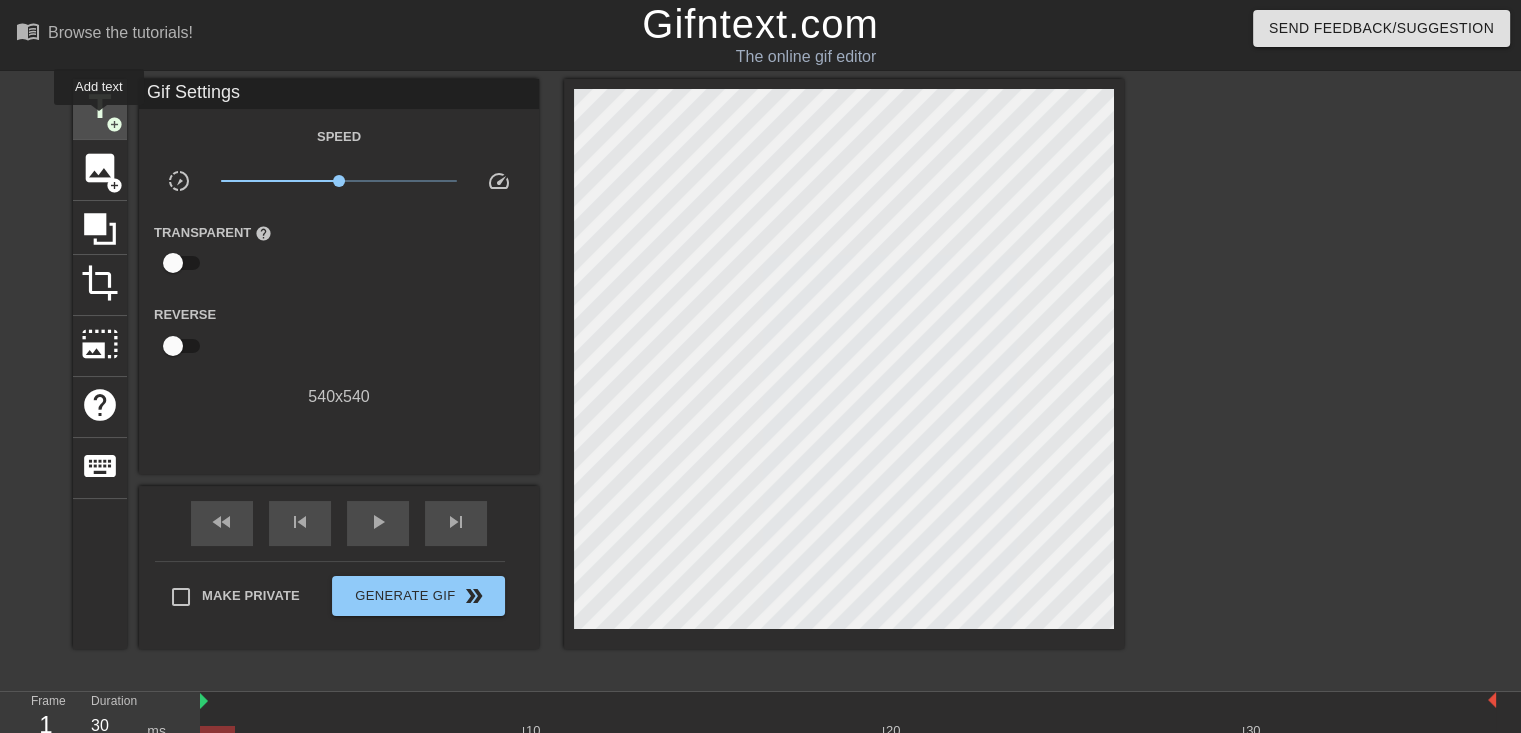 click on "title" at bounding box center (100, 107) 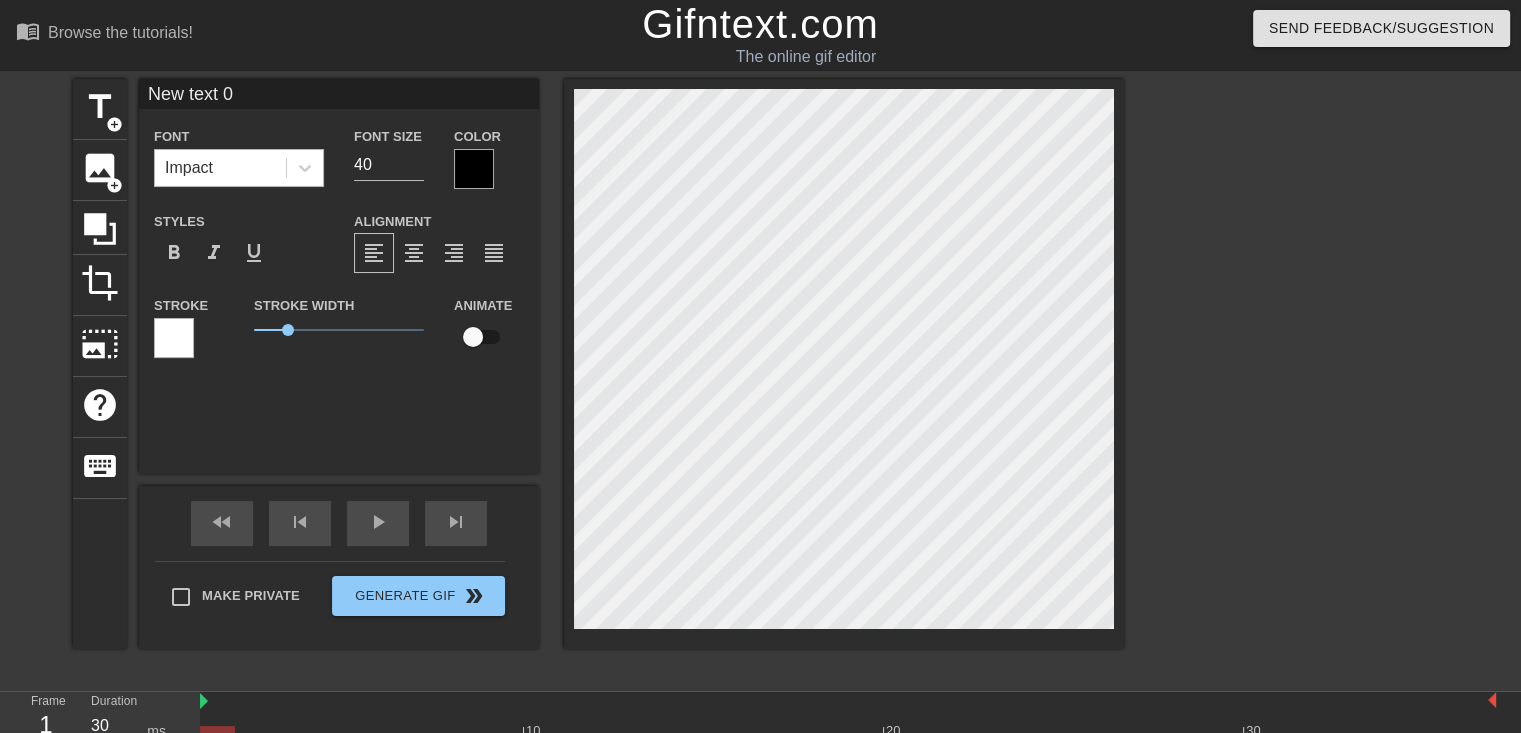 click on "Impact" at bounding box center [220, 168] 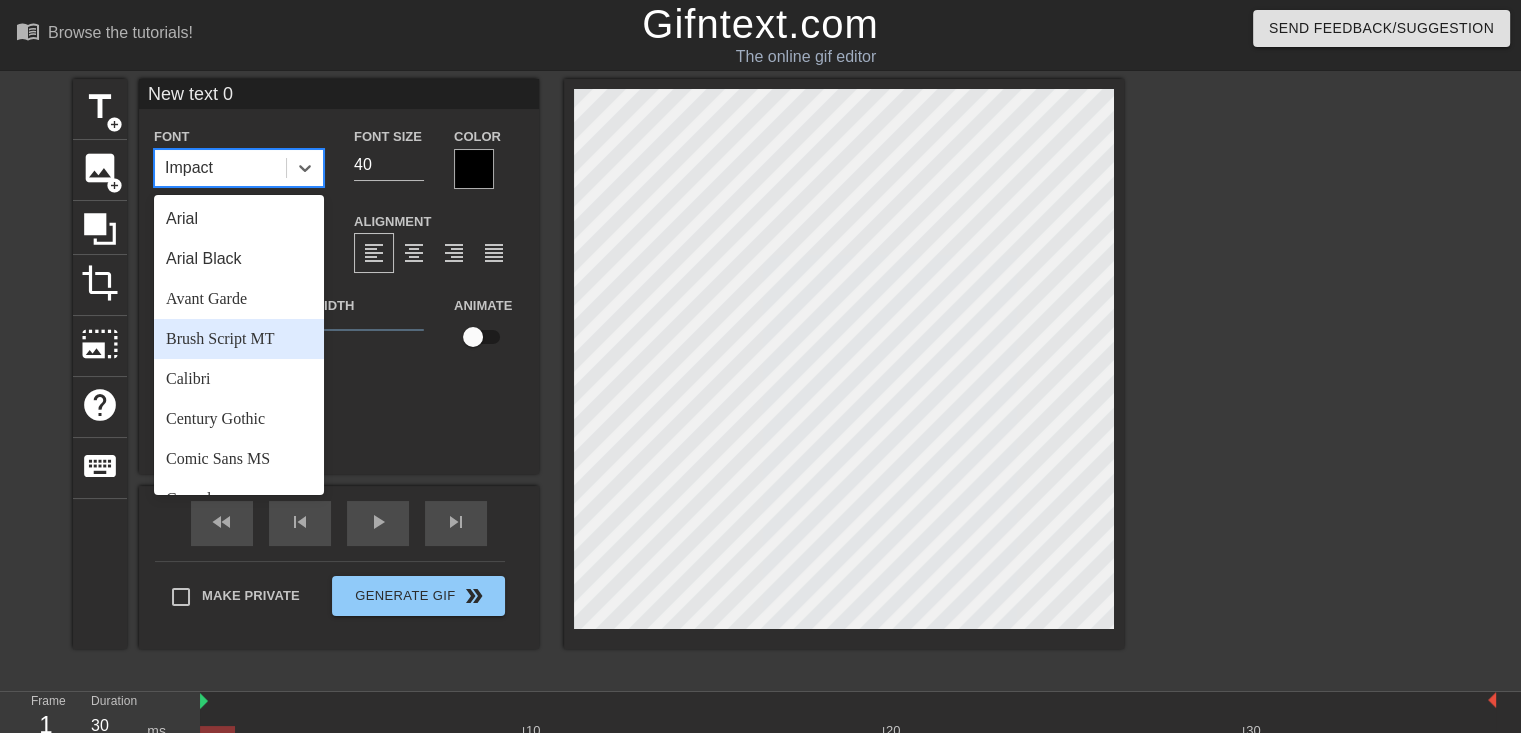 click on "Brush Script MT" at bounding box center (239, 339) 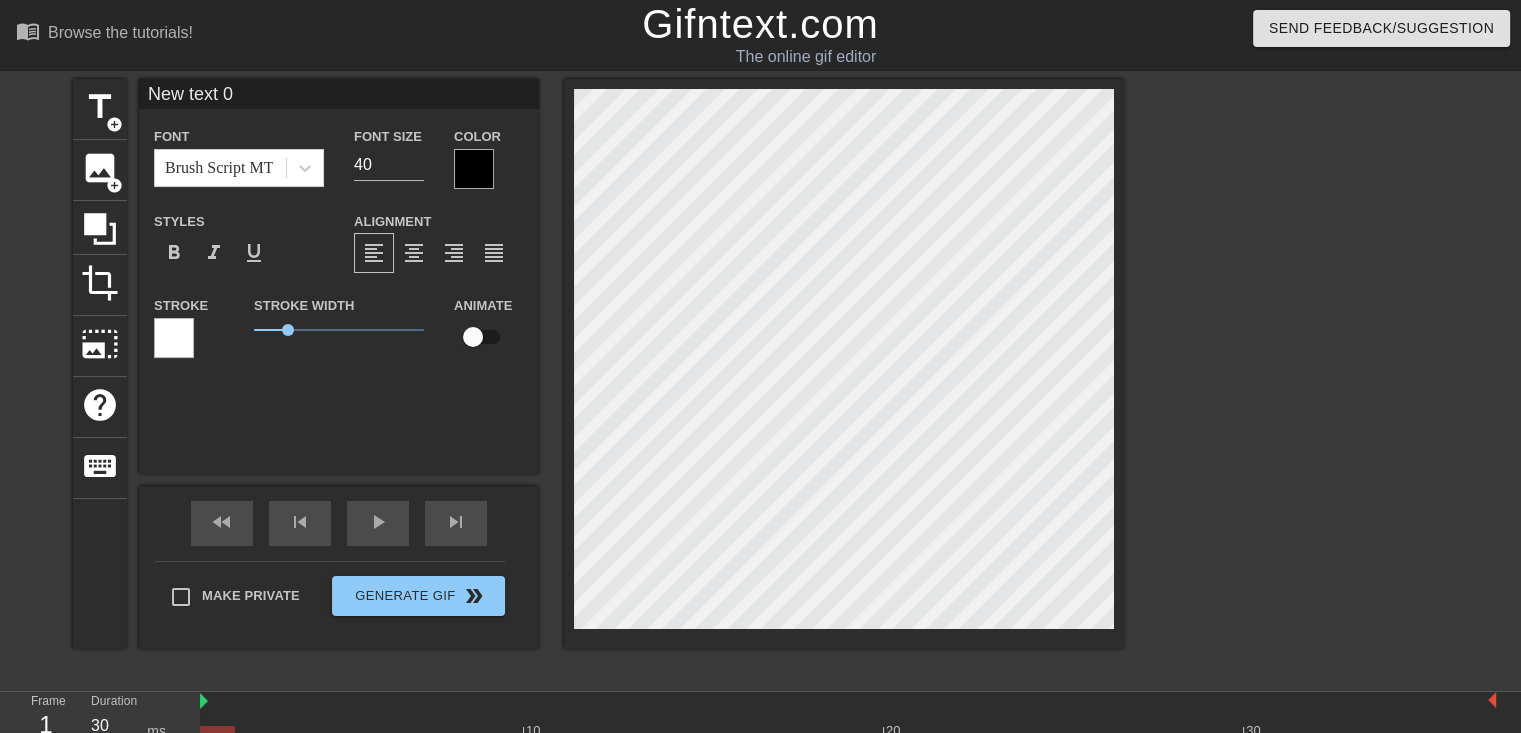 scroll, scrollTop: 2, scrollLeft: 2, axis: both 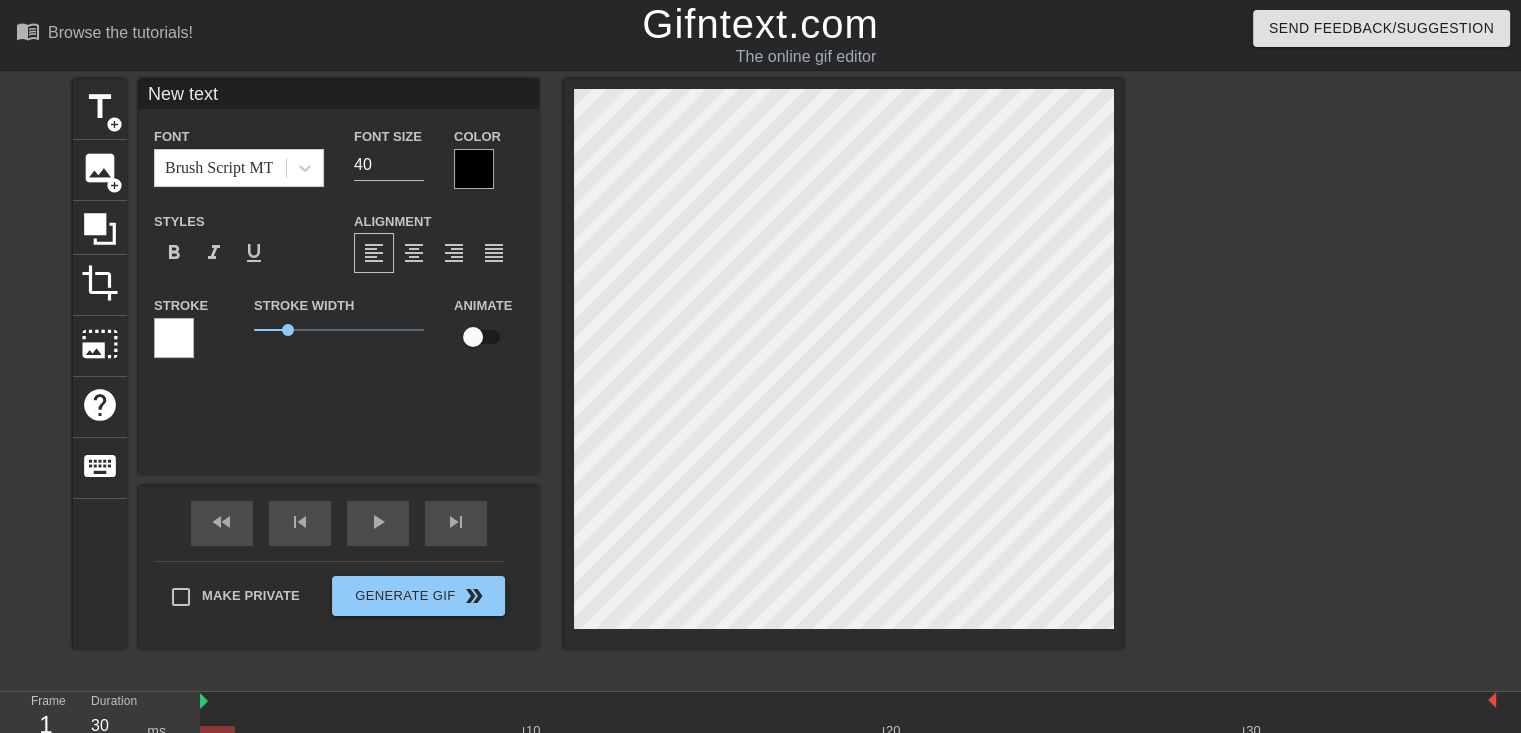 type on "New text" 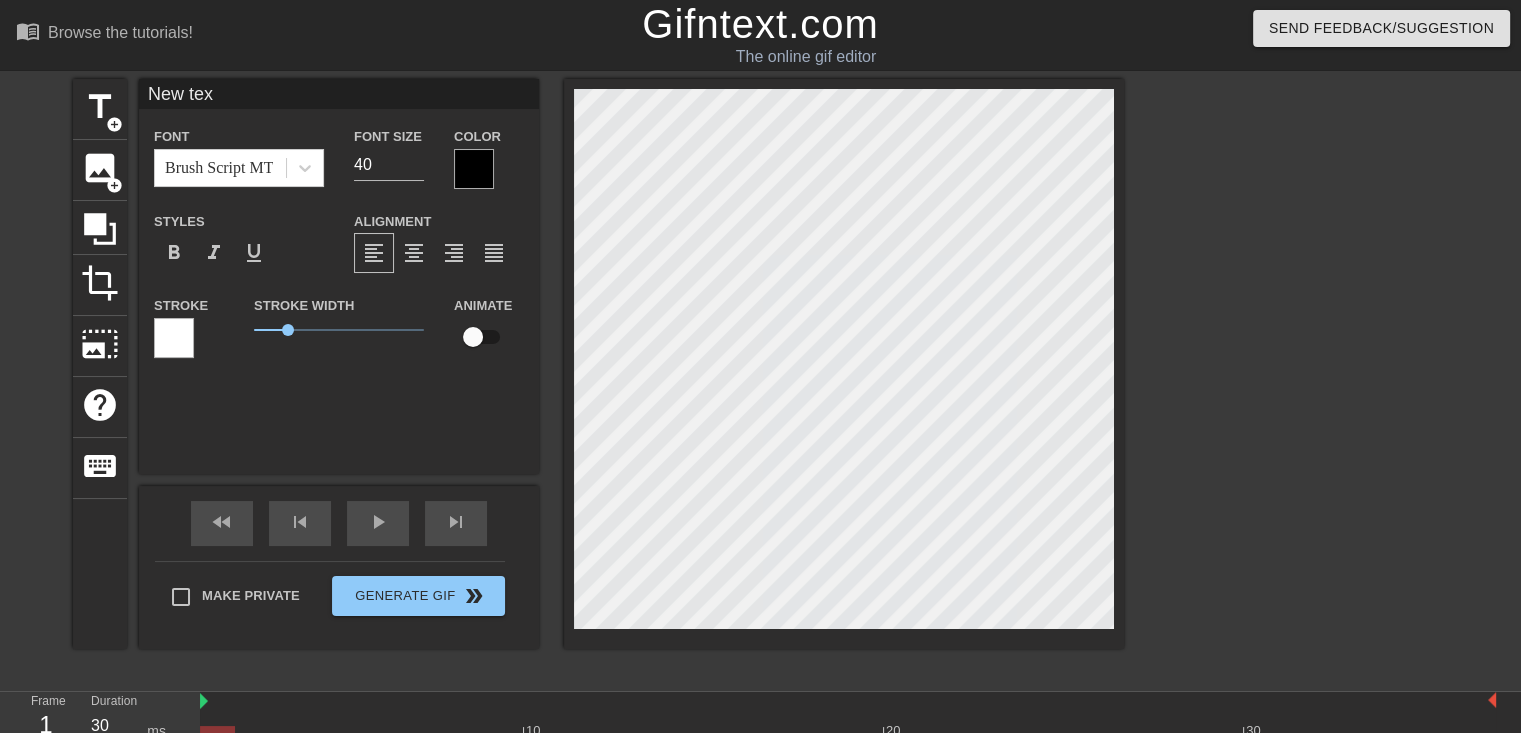 type on "New te" 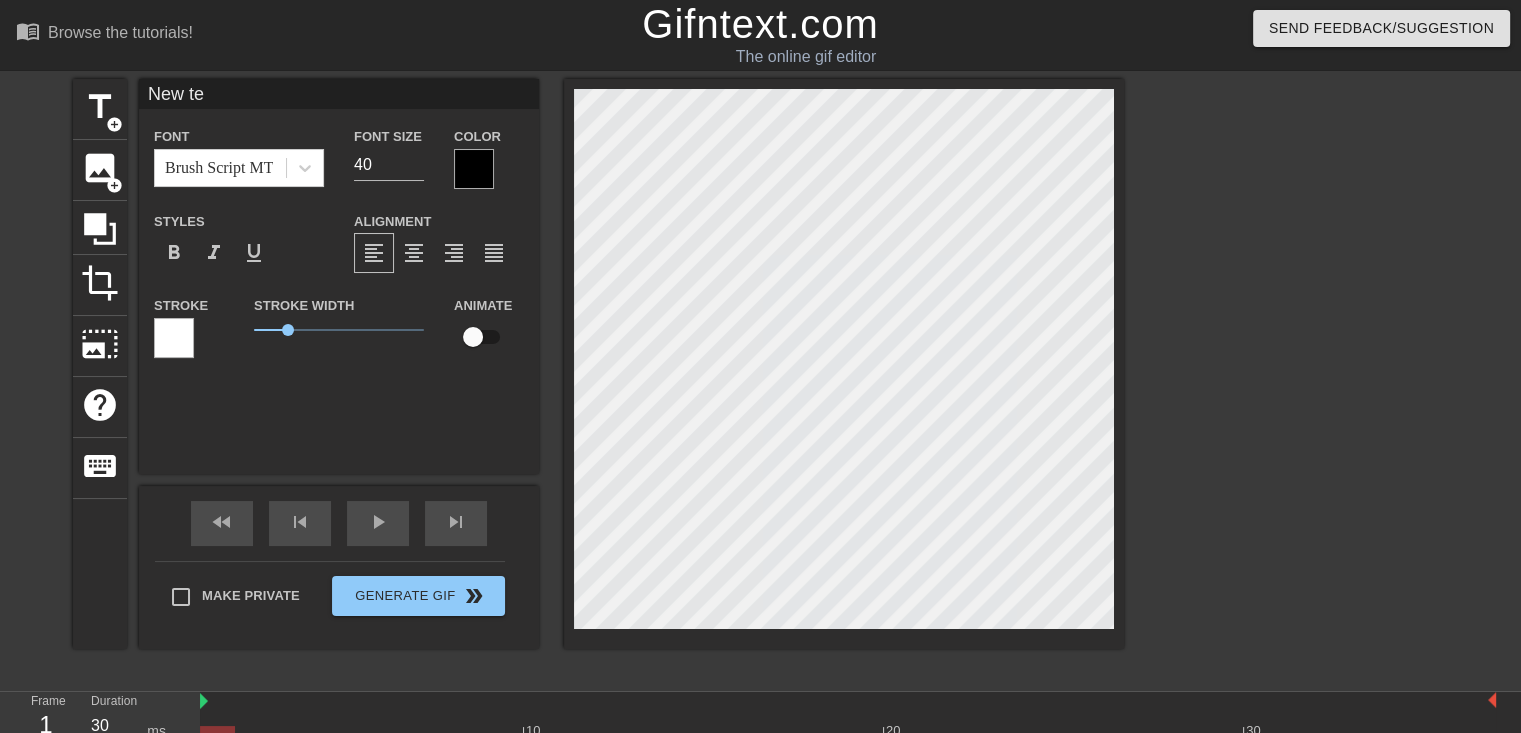 type on "New te" 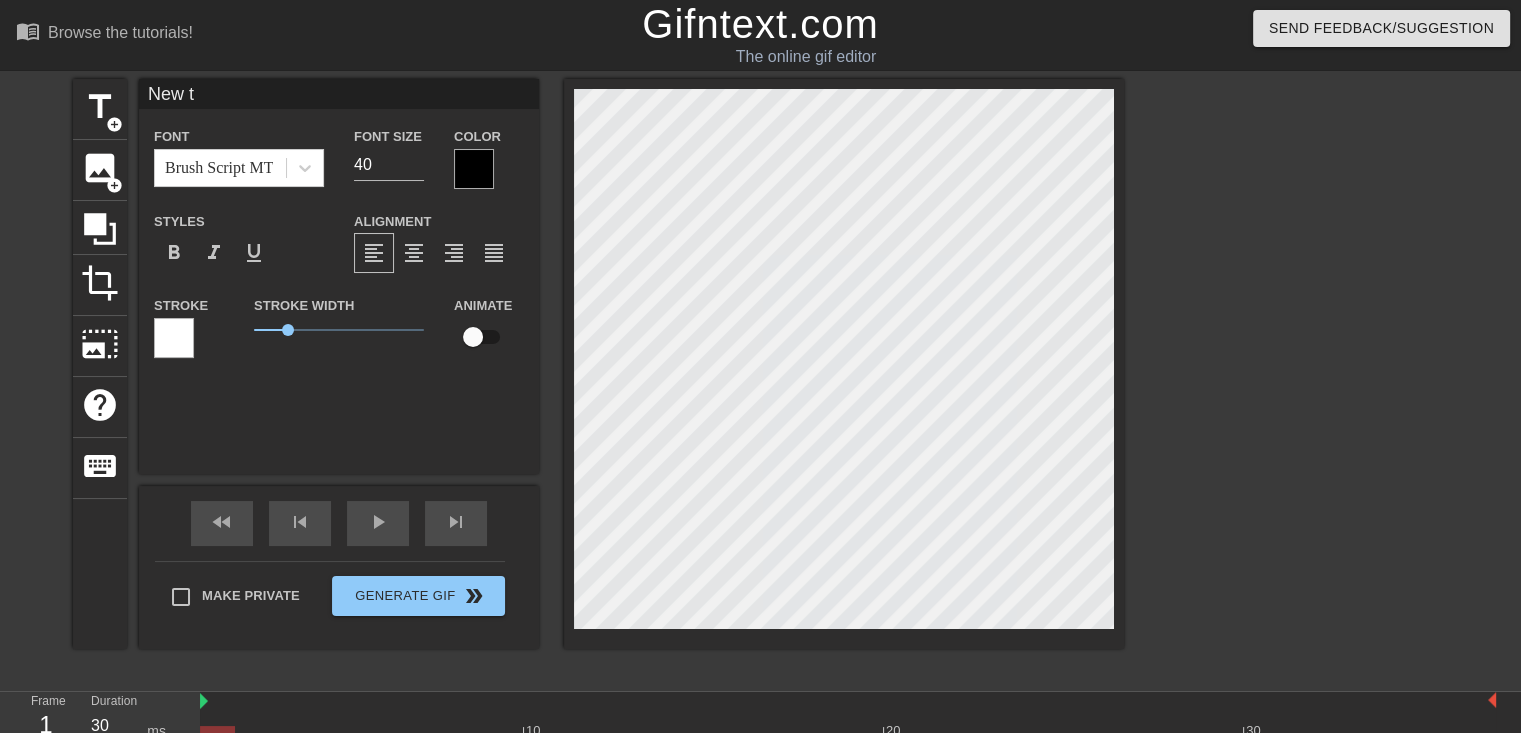 type on "New" 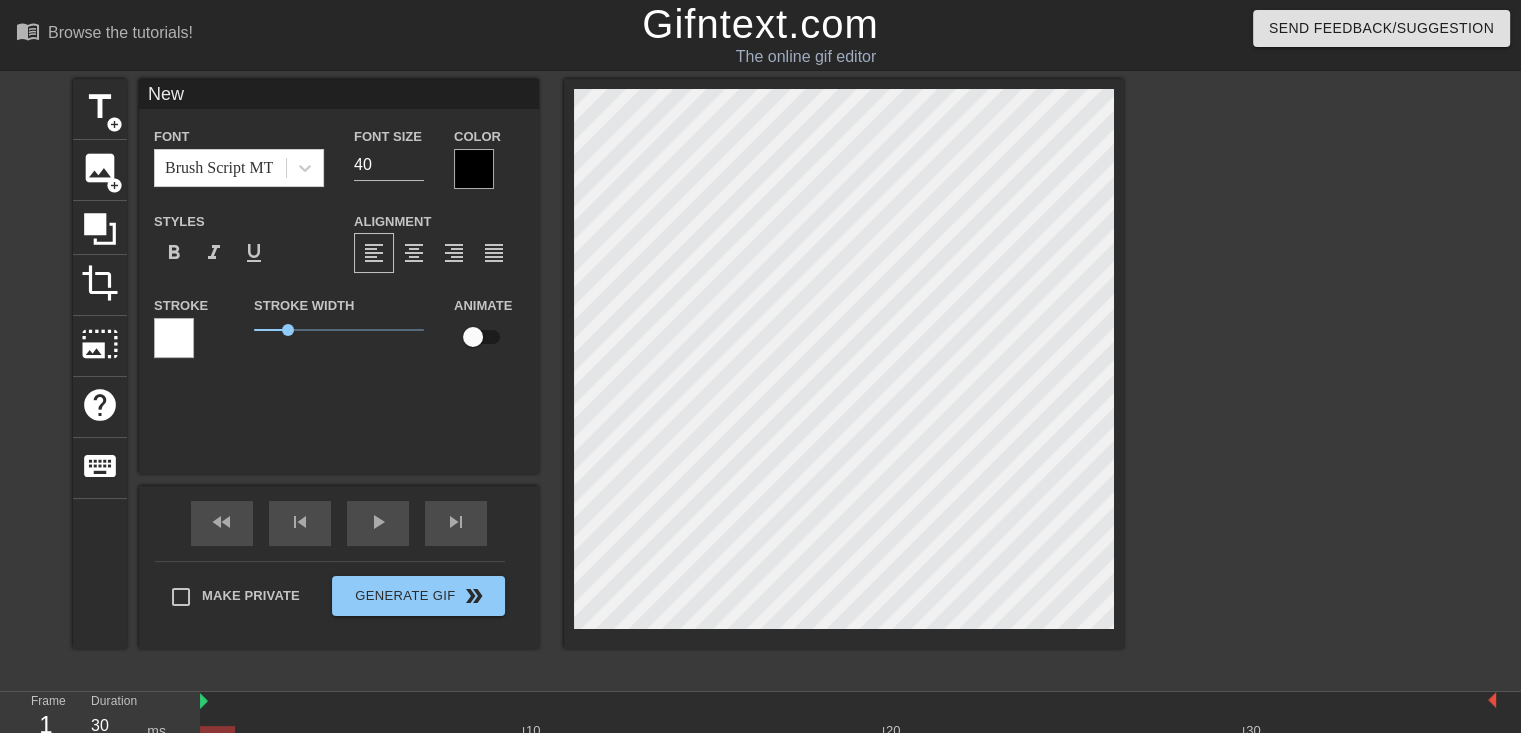 type on "New" 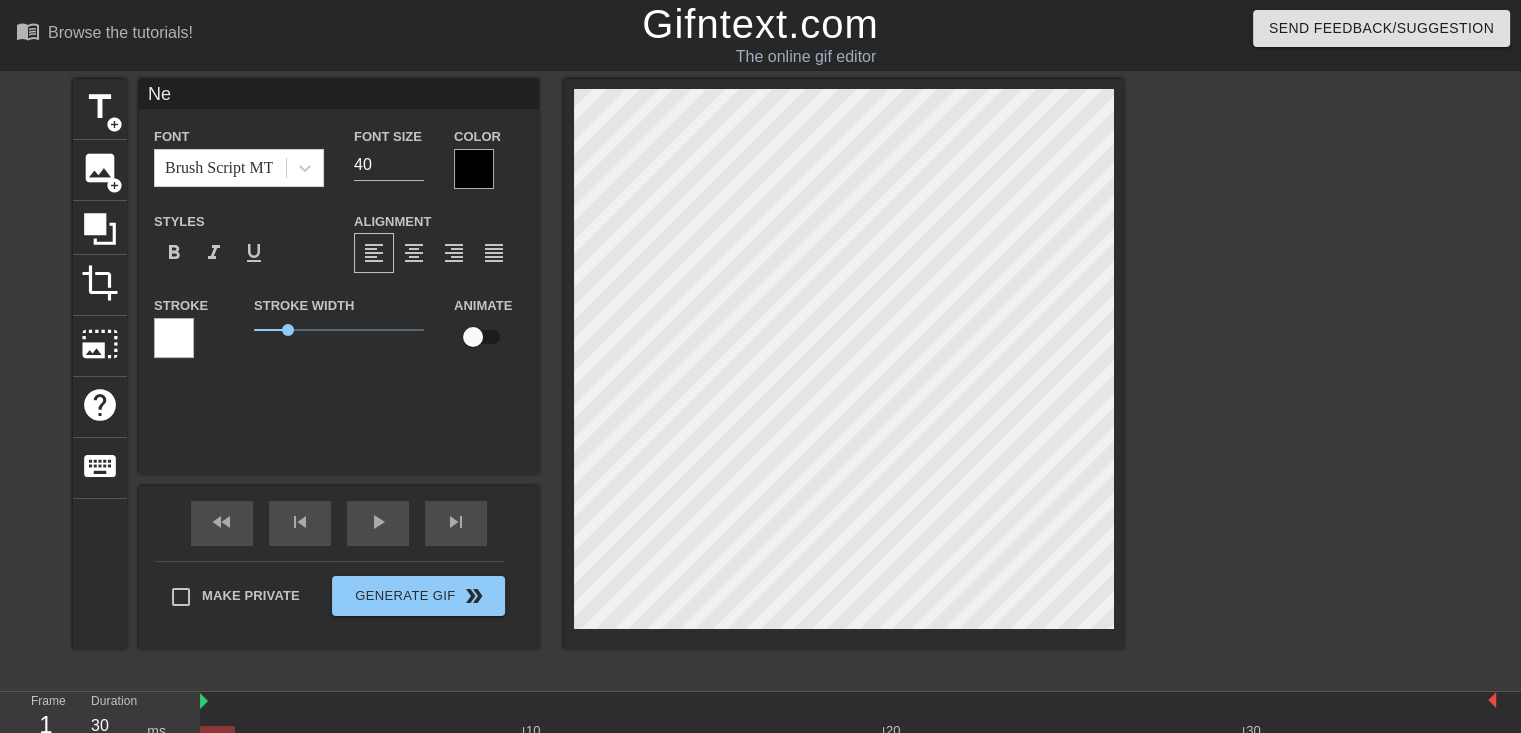 type on "N" 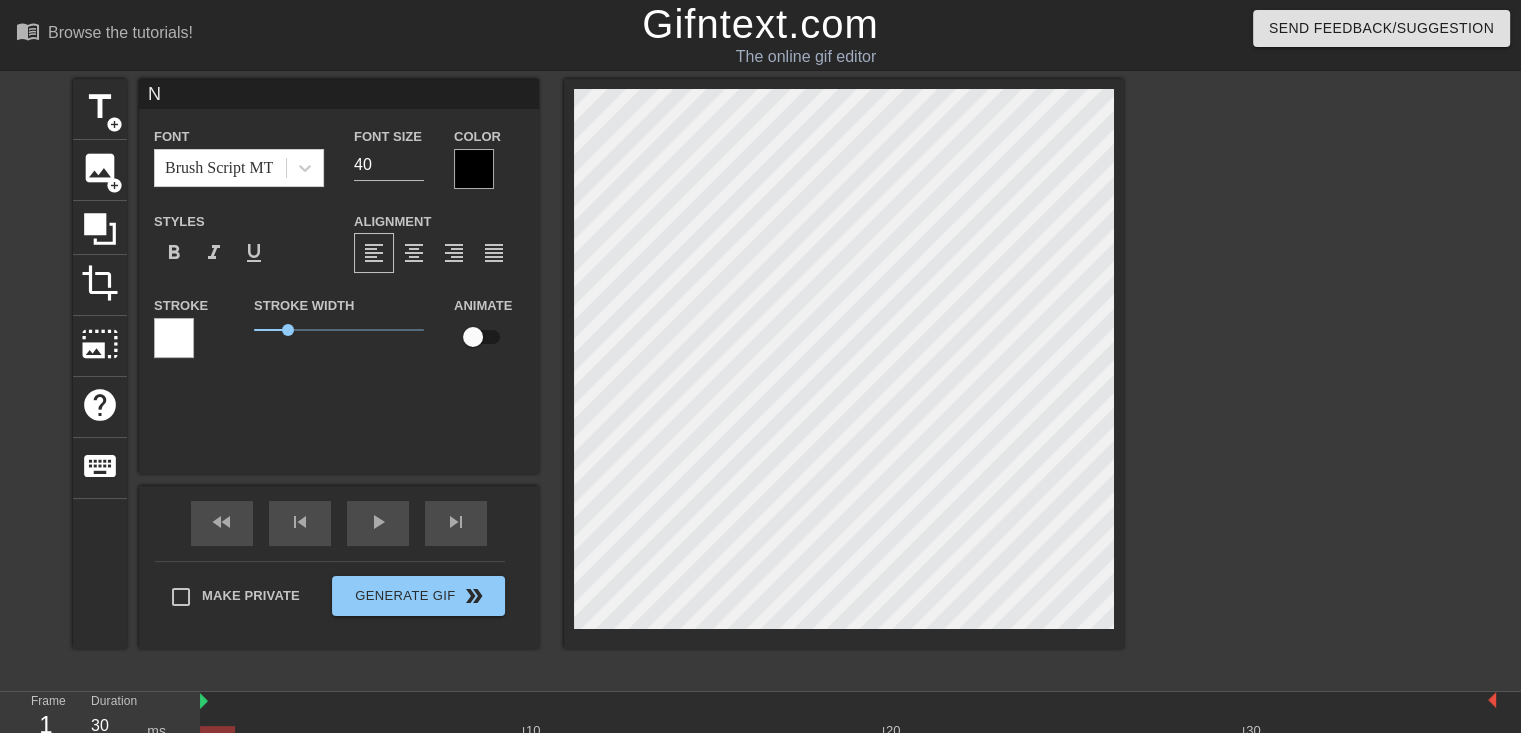scroll, scrollTop: 2, scrollLeft: 2, axis: both 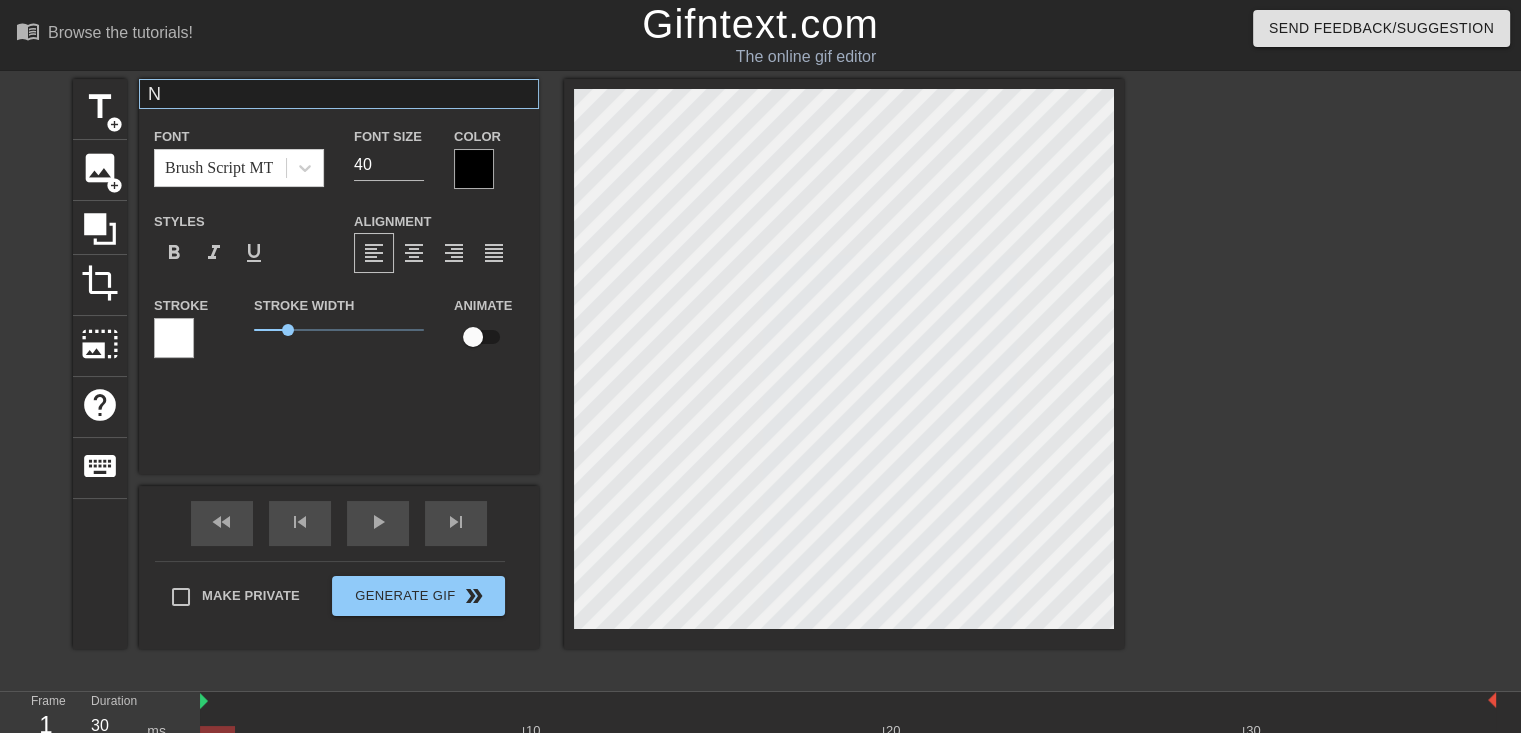 type 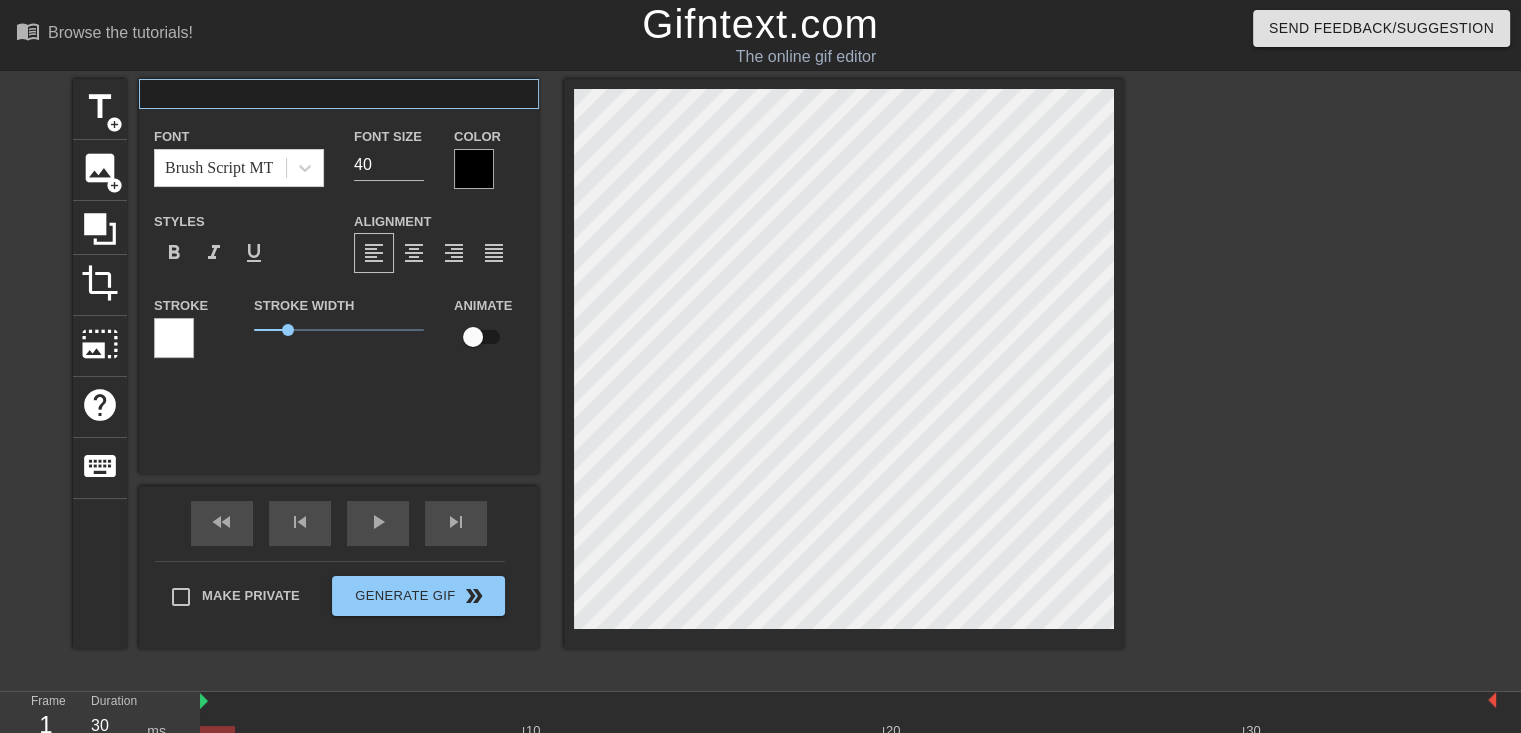 type 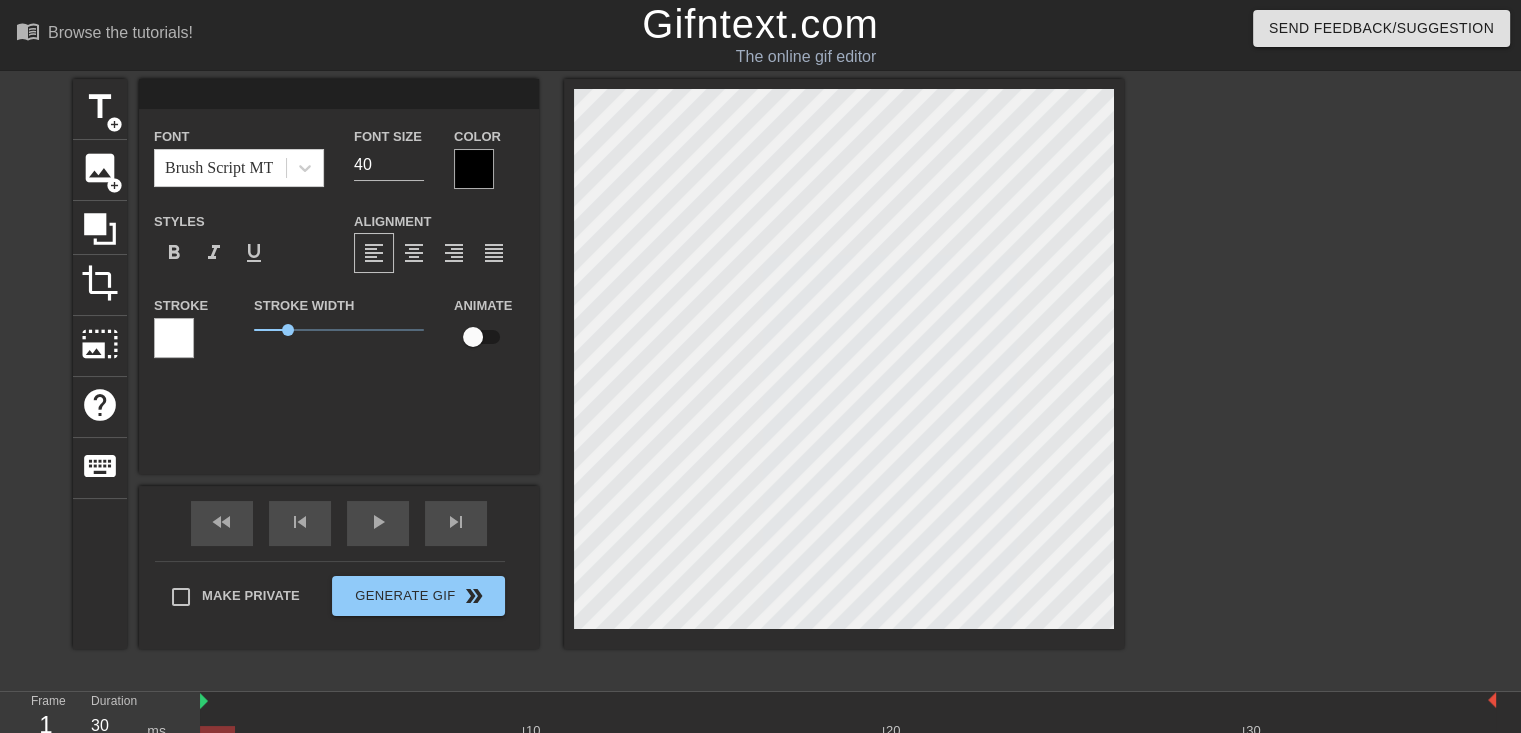 click at bounding box center [339, 94] 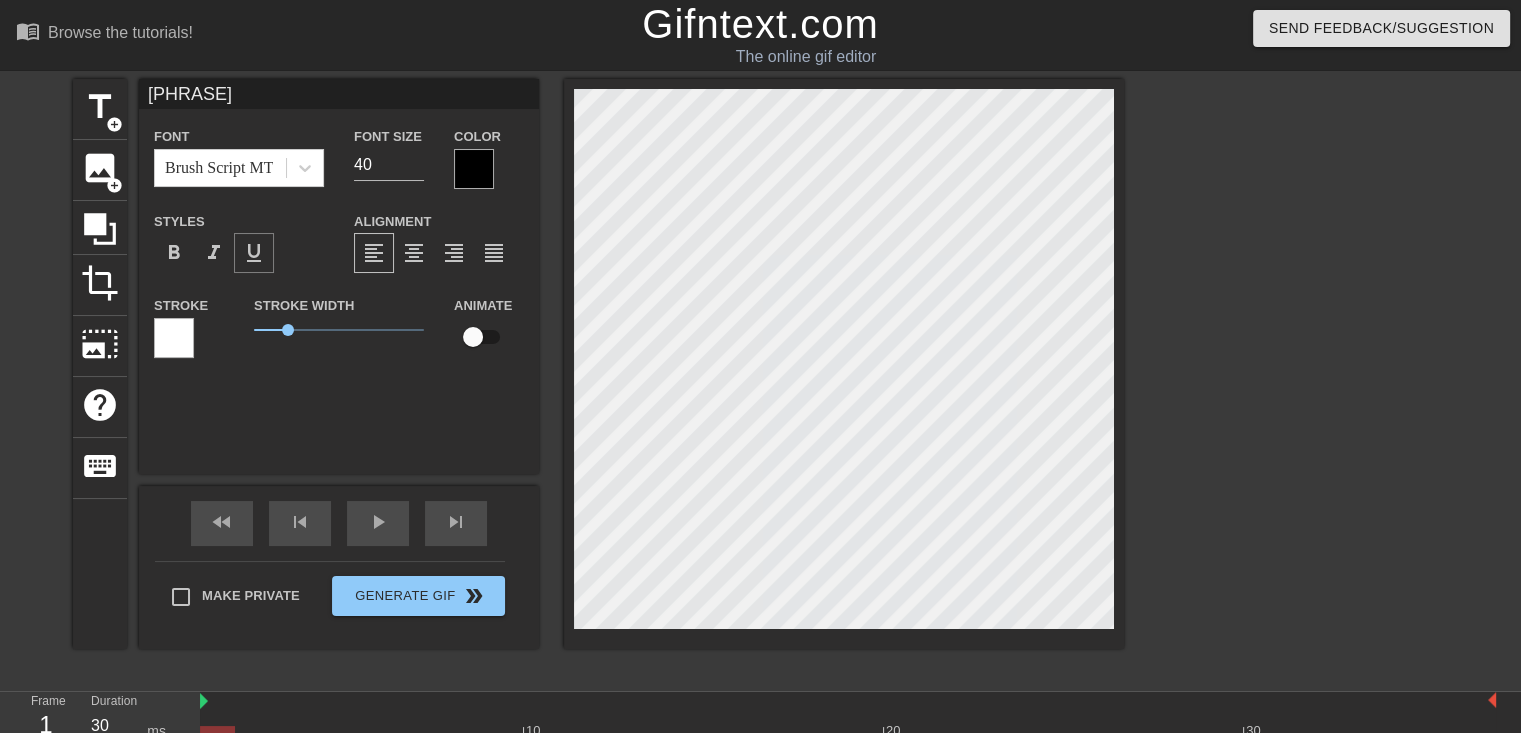 scroll, scrollTop: 0, scrollLeft: 30, axis: horizontal 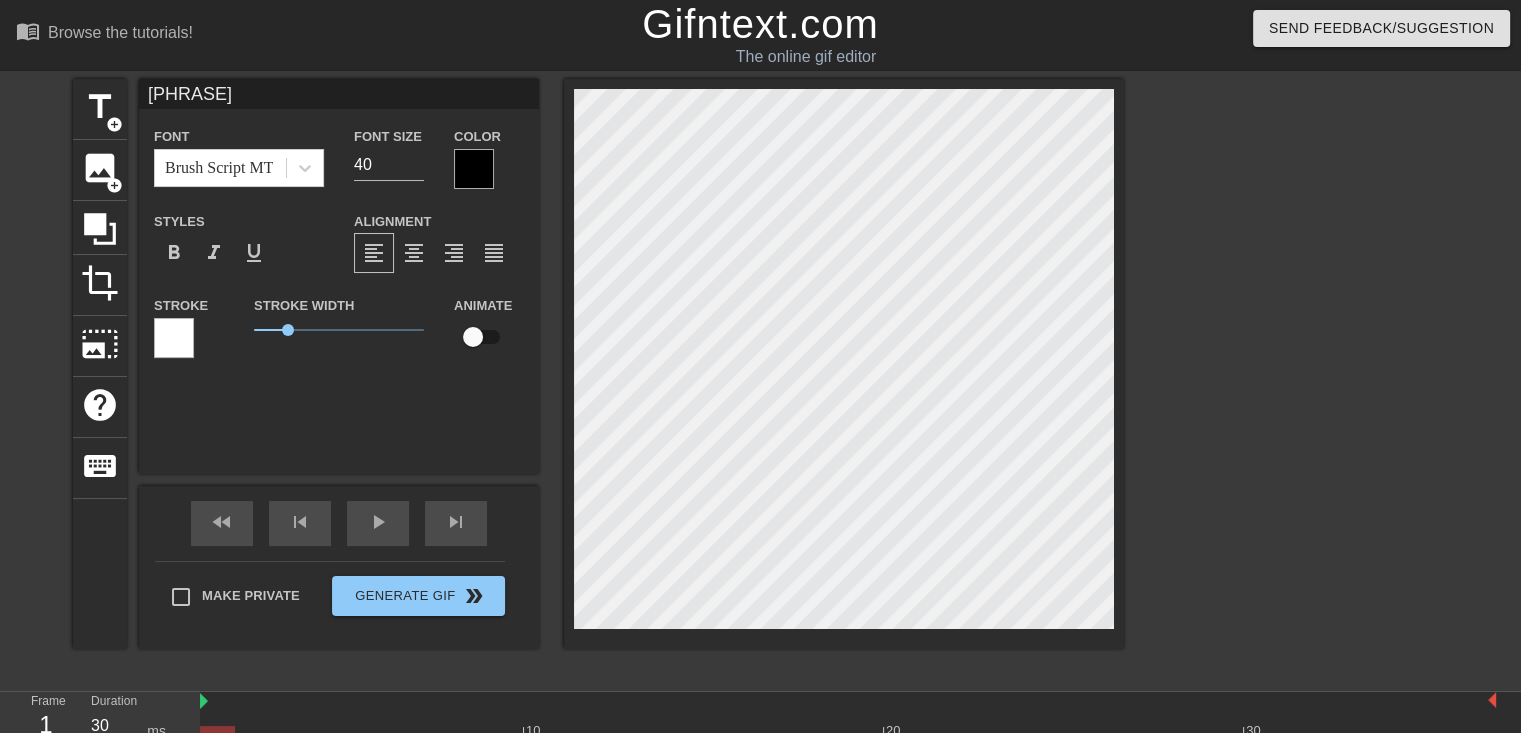 click on "title add_circle image add_circle crop photo_size_select_large help keyboard желаю выходных без экзистенциальных кризисов Font Brush Script MT Font Size 40 Color Styles format_bold format_italic format_underline Alignment format_align_left format_align_center format_align_right format_align_justify Stroke Stroke Width 1 Animate fast_rewind skip_previous play_arrow skip_next Make Private Generate Gif double_arrow" at bounding box center [598, 364] 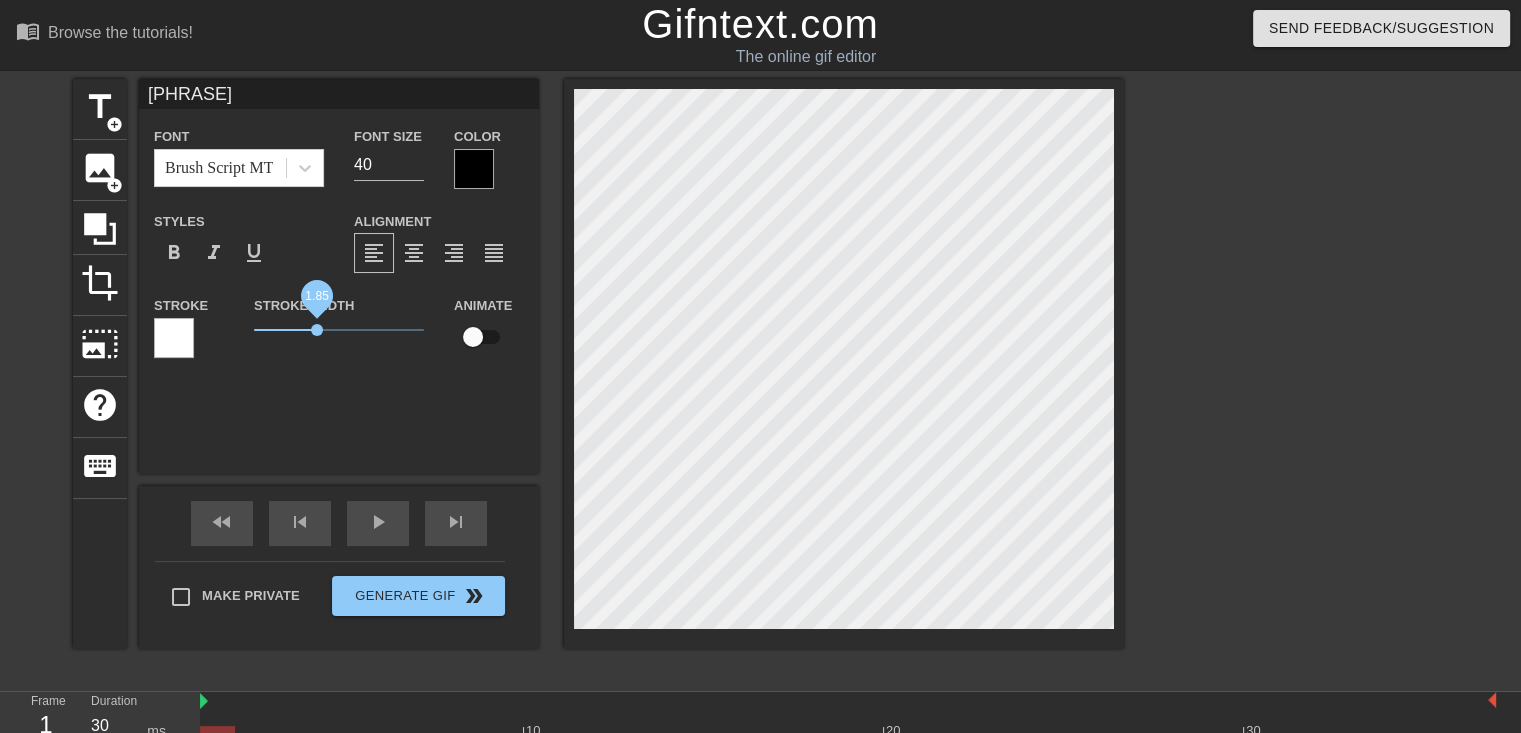 drag, startPoint x: 289, startPoint y: 330, endPoint x: 317, endPoint y: 332, distance: 28.071337 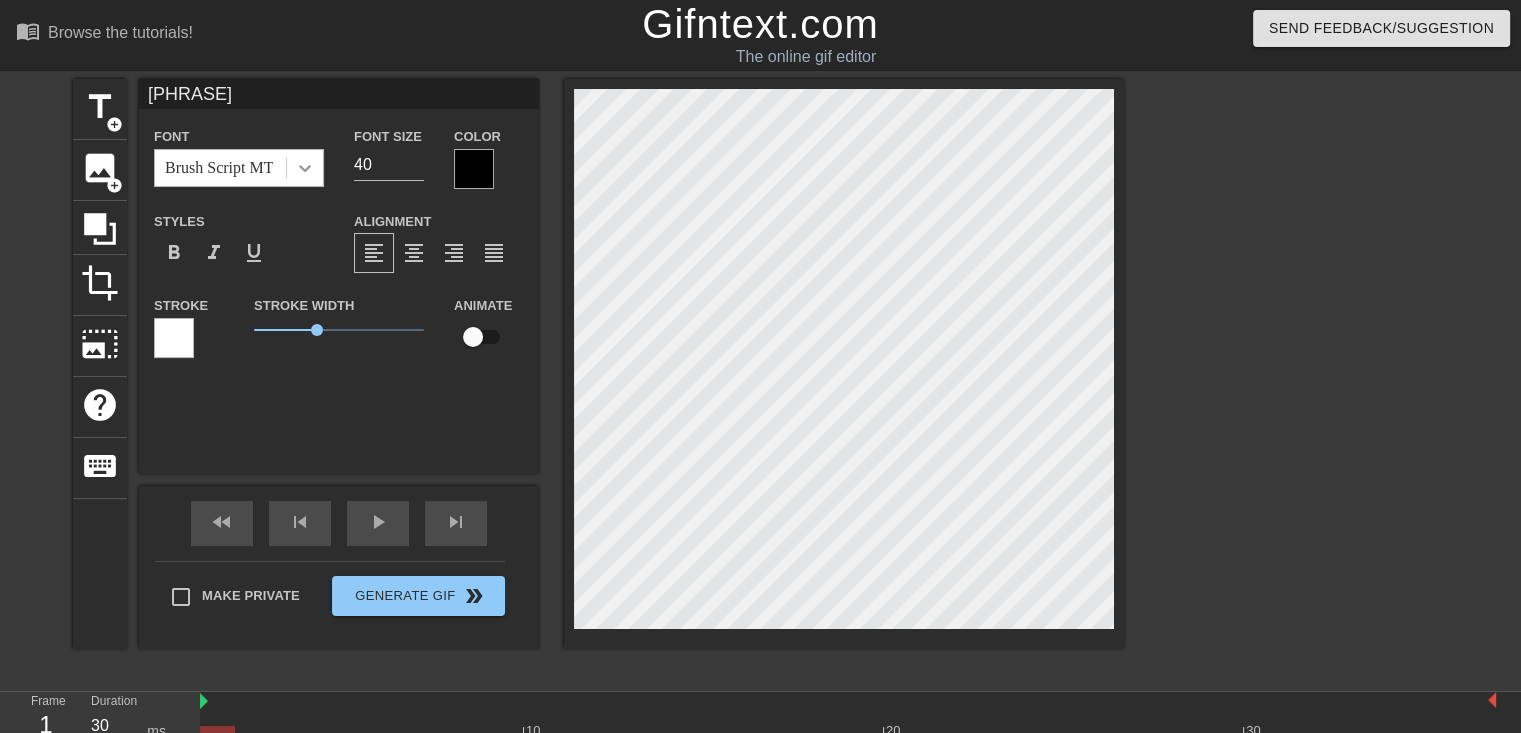 click 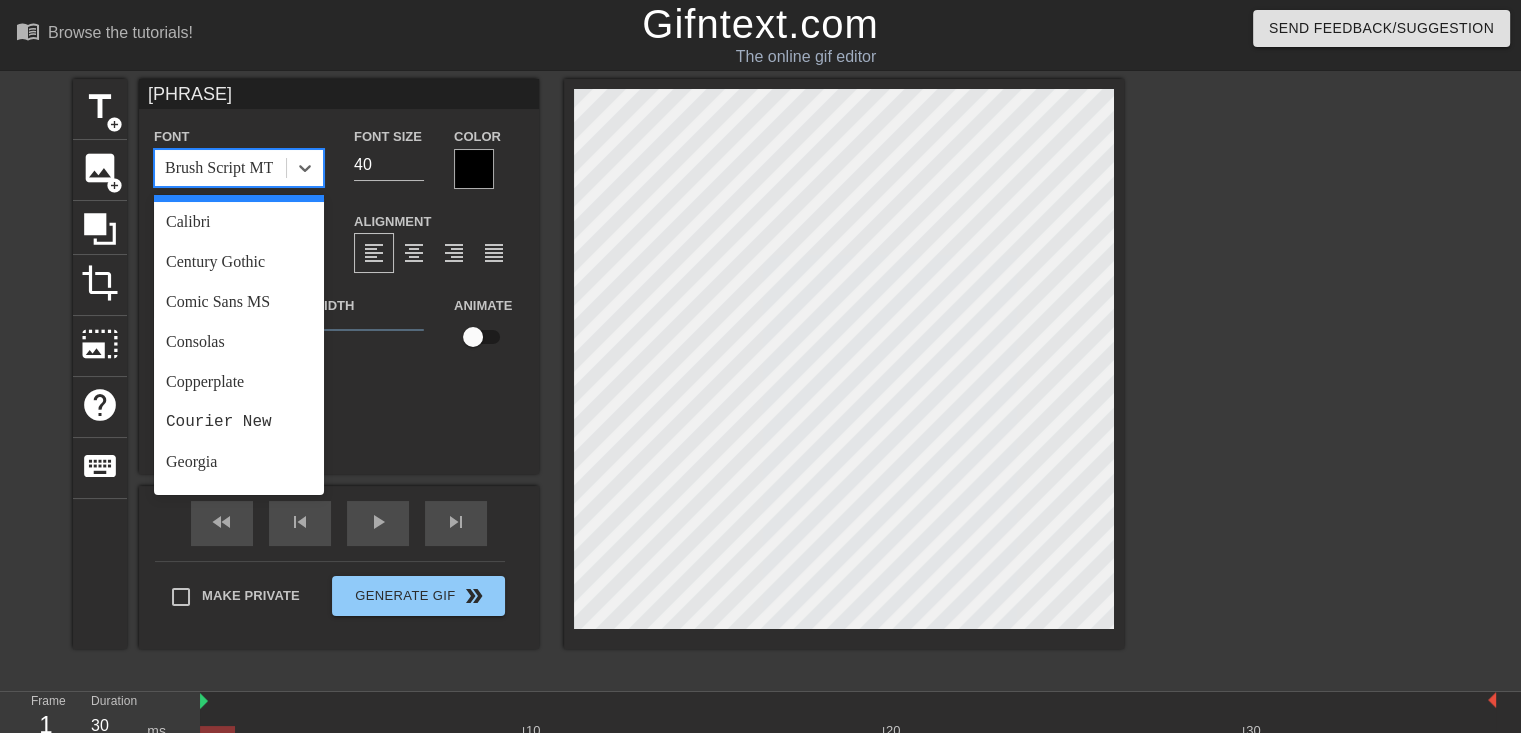 scroll, scrollTop: 197, scrollLeft: 0, axis: vertical 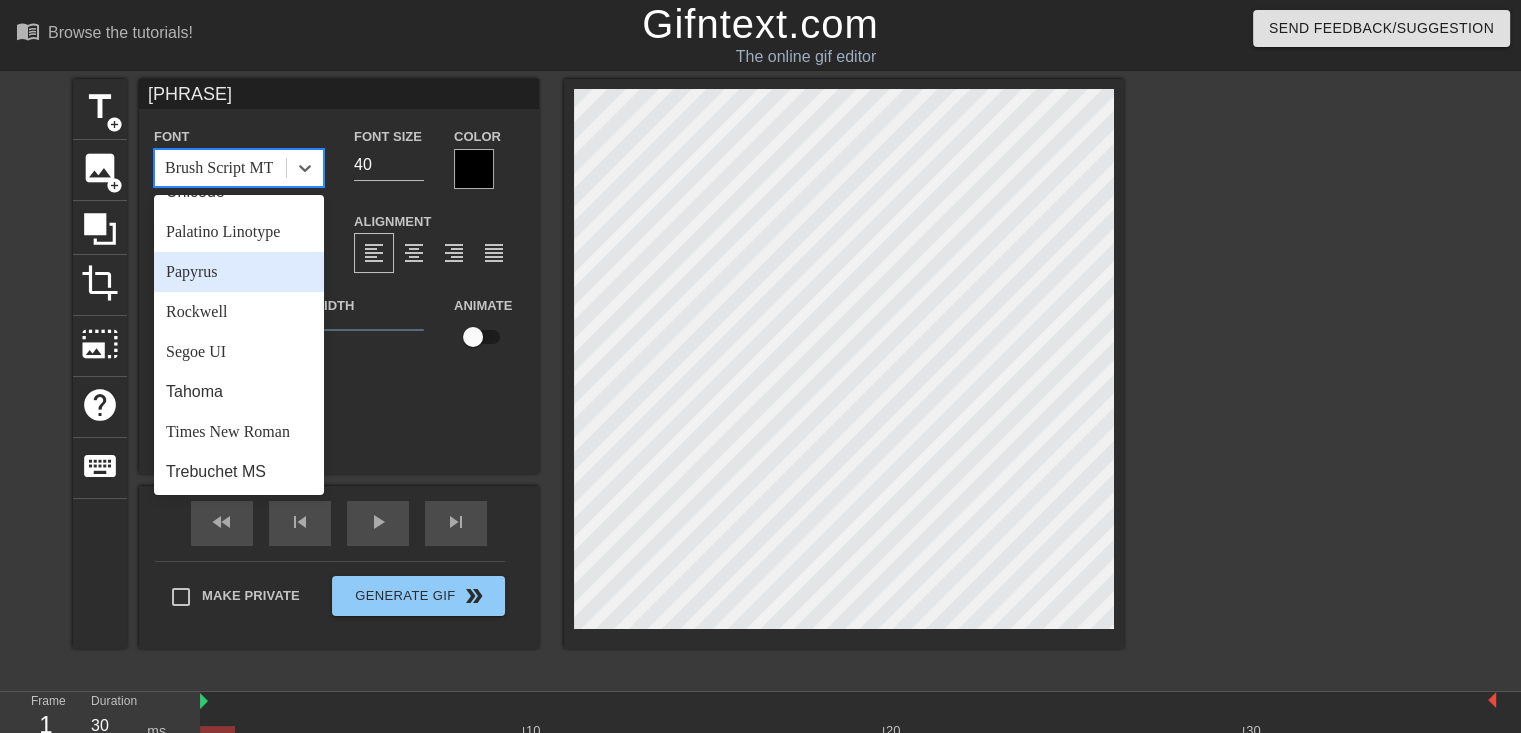 click on "Papyrus" at bounding box center [239, 272] 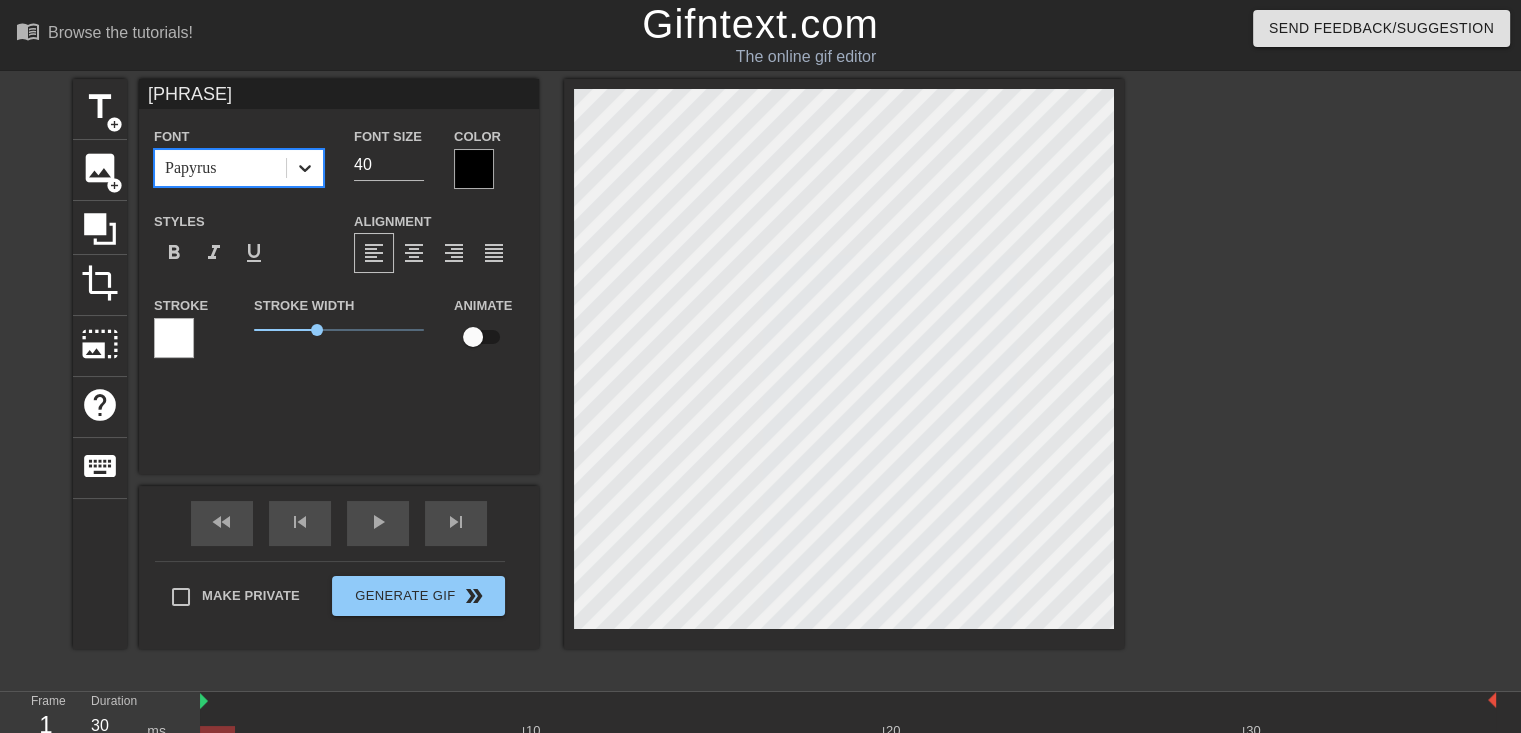 click 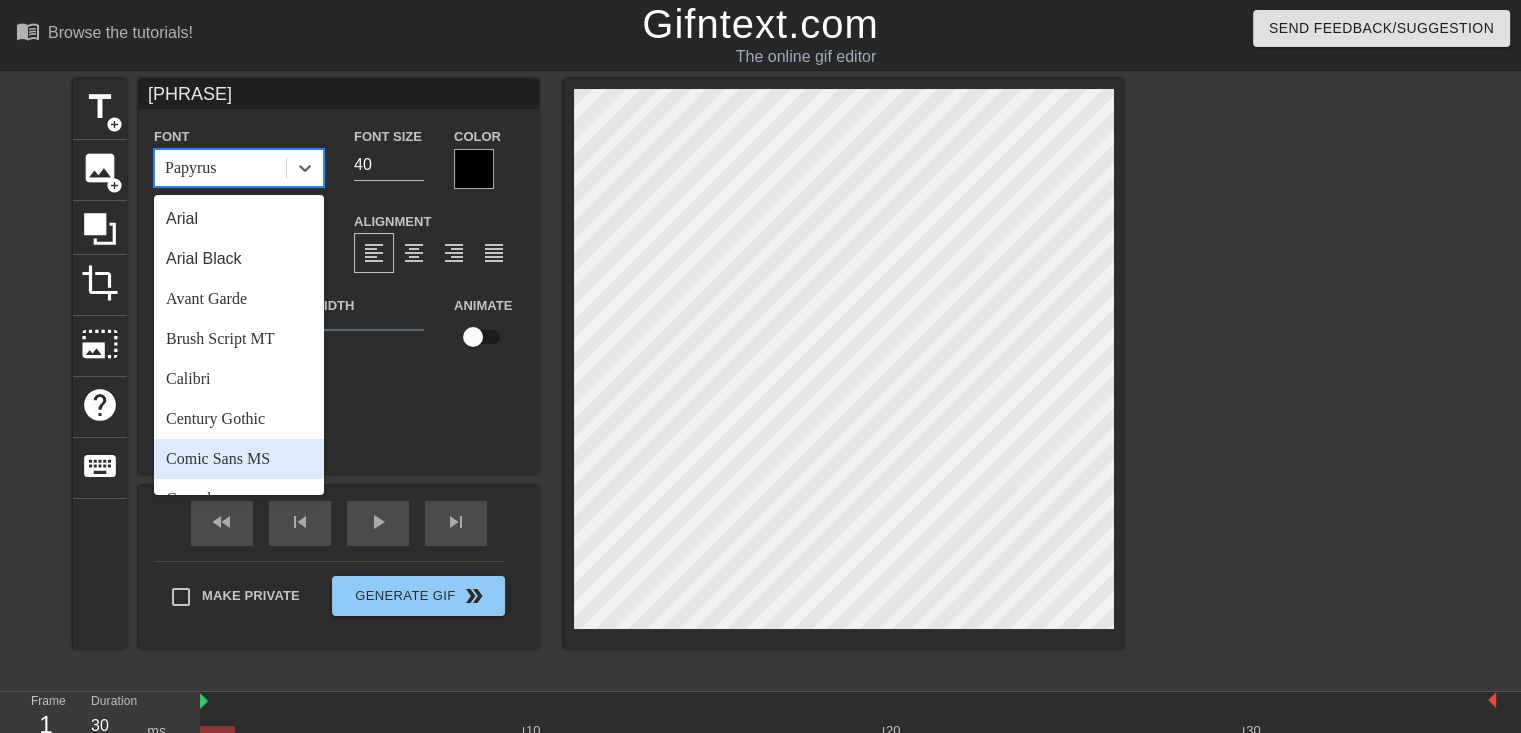 click on "Comic Sans MS" at bounding box center (239, 459) 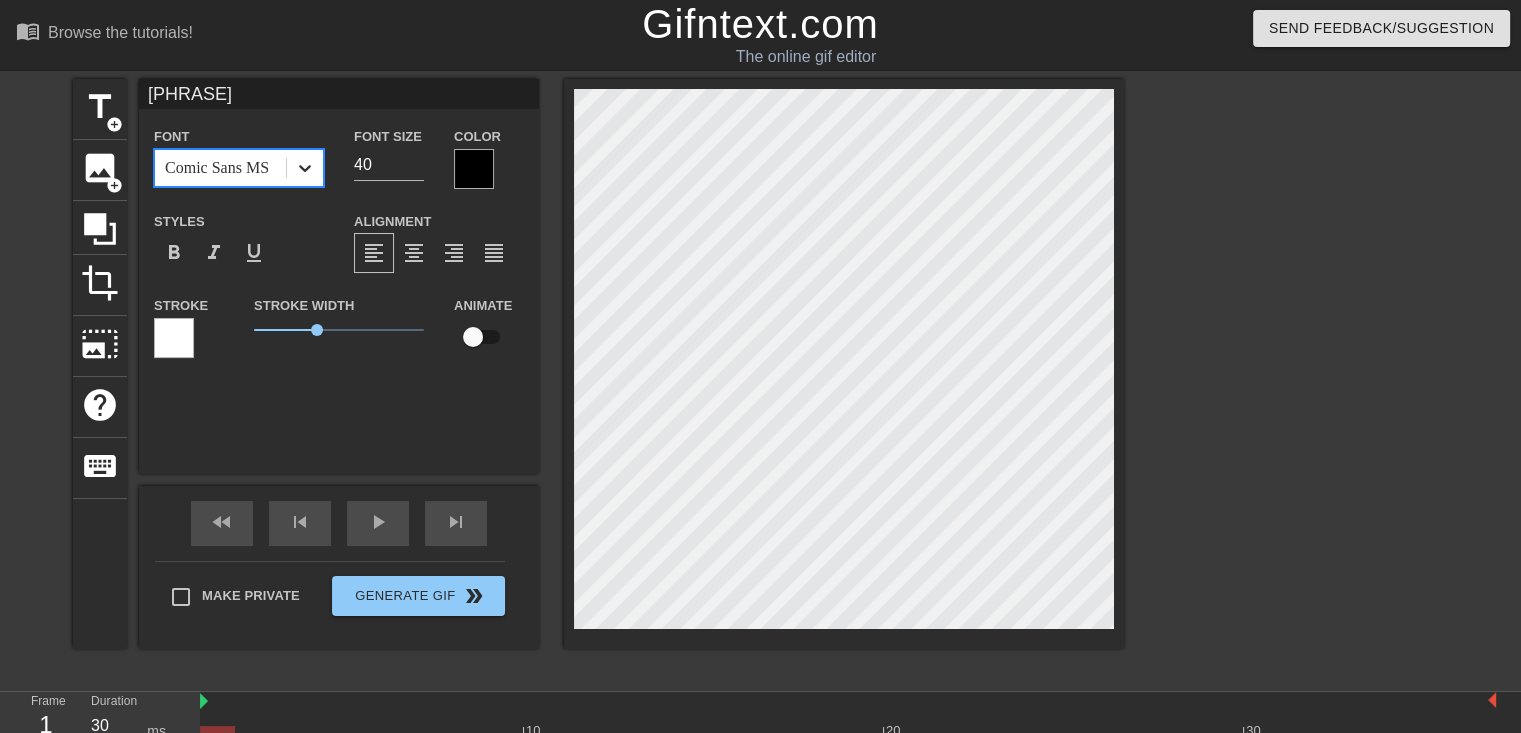 click at bounding box center [305, 168] 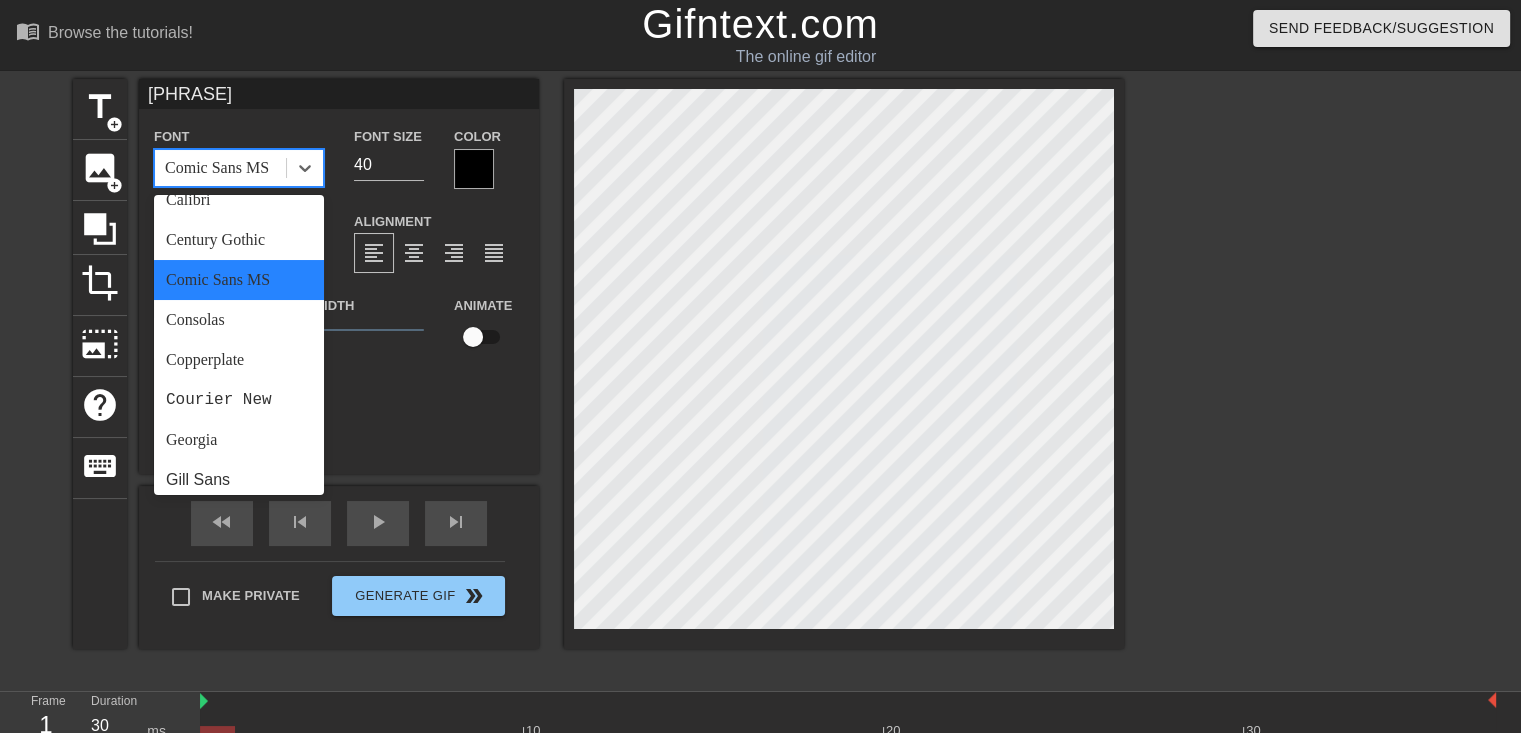 scroll, scrollTop: 0, scrollLeft: 0, axis: both 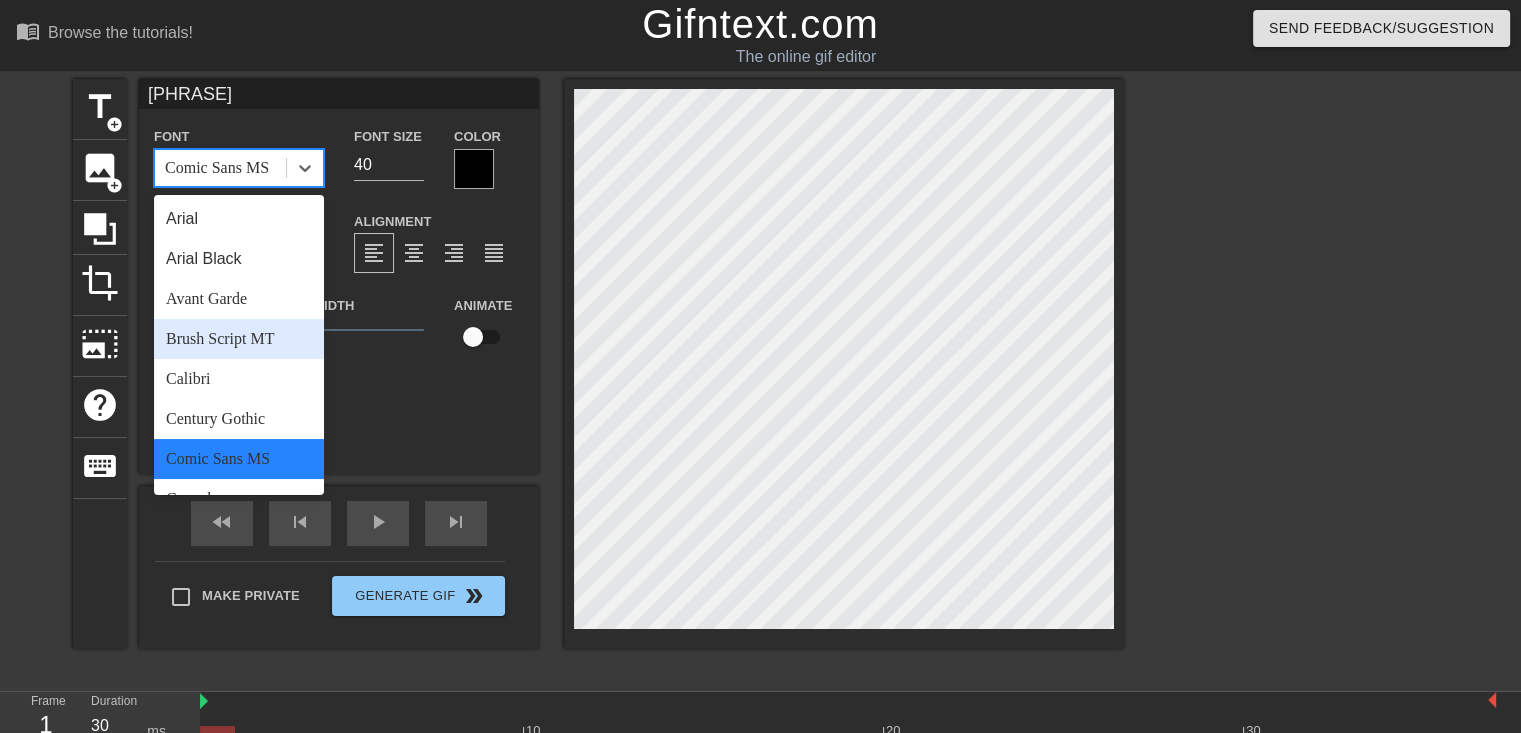 click on "Brush Script MT" at bounding box center [239, 339] 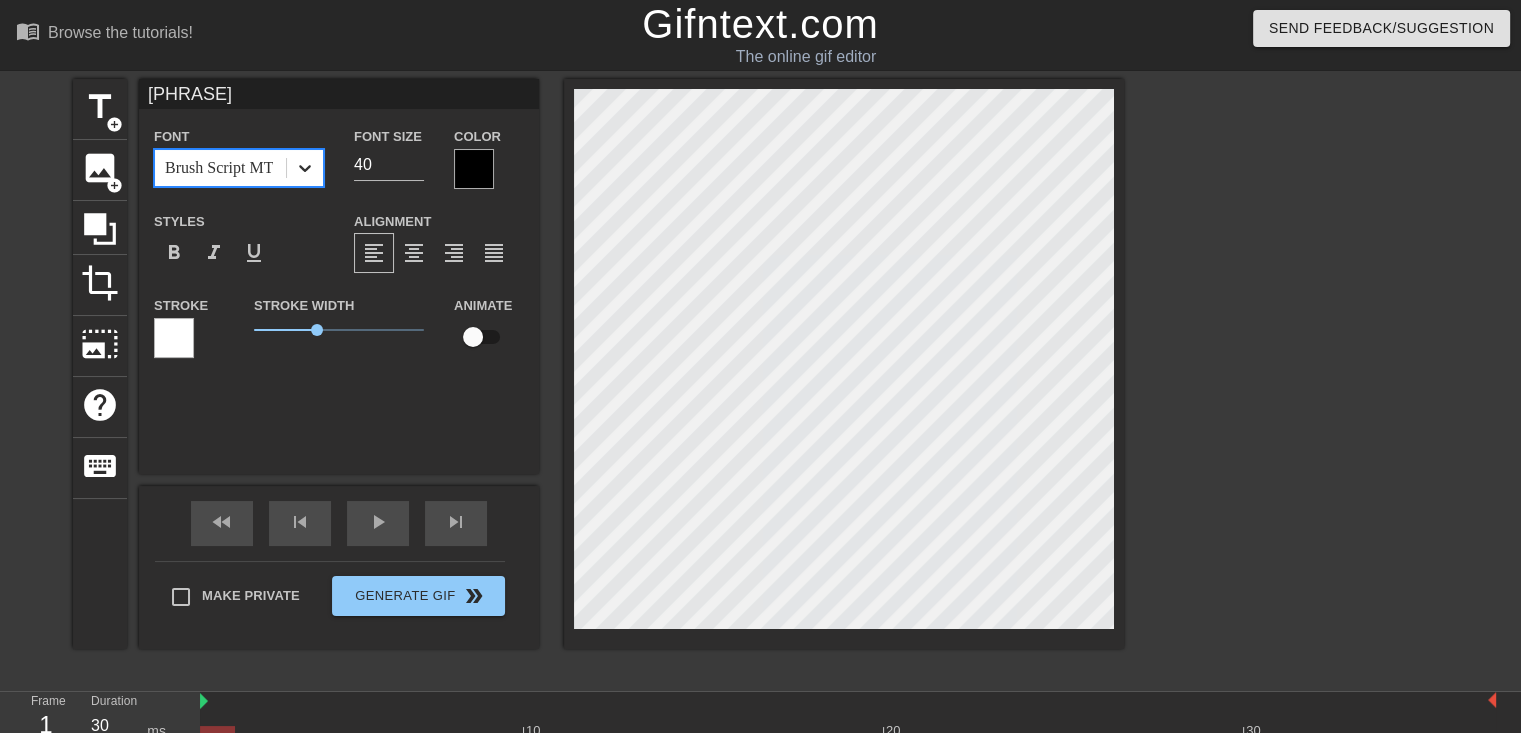 click 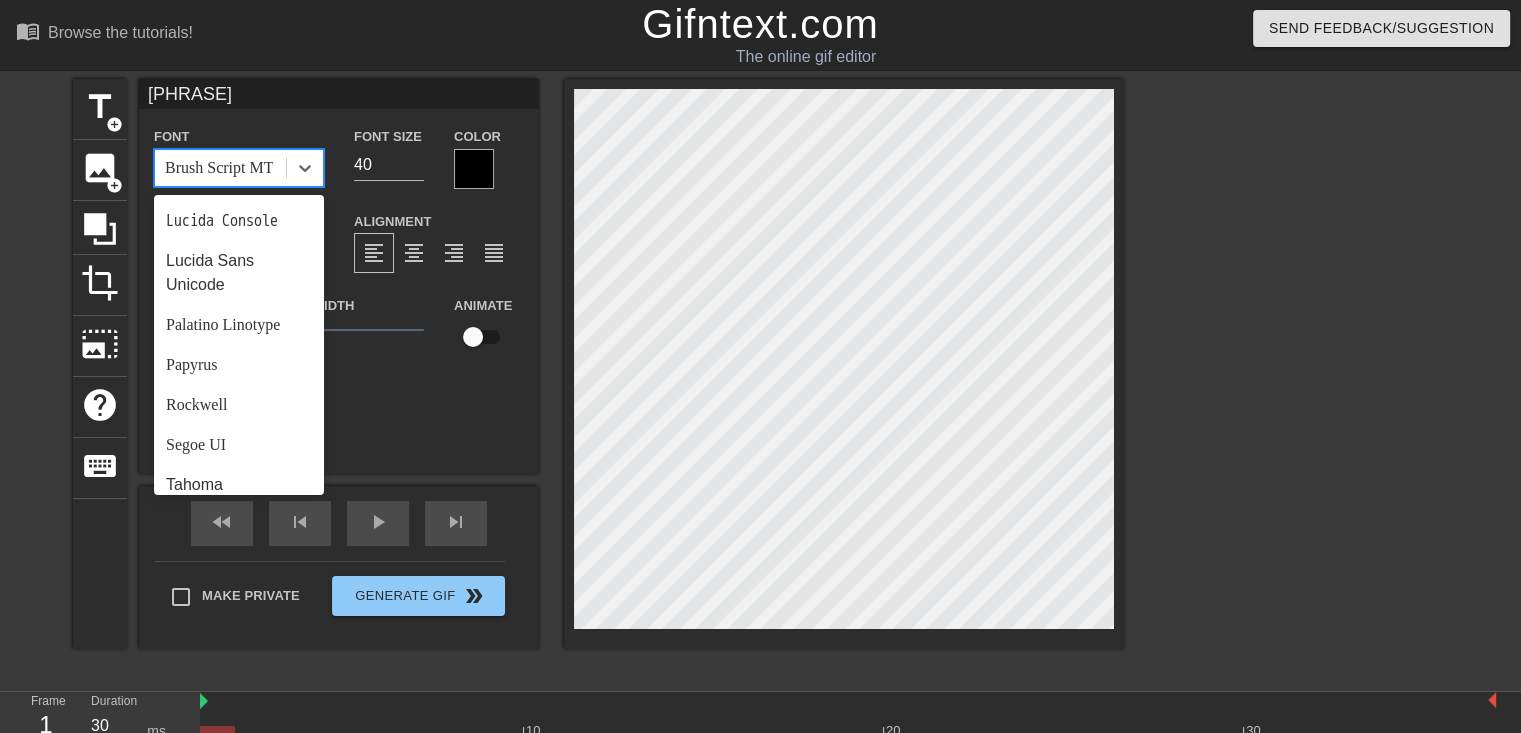 scroll, scrollTop: 564, scrollLeft: 0, axis: vertical 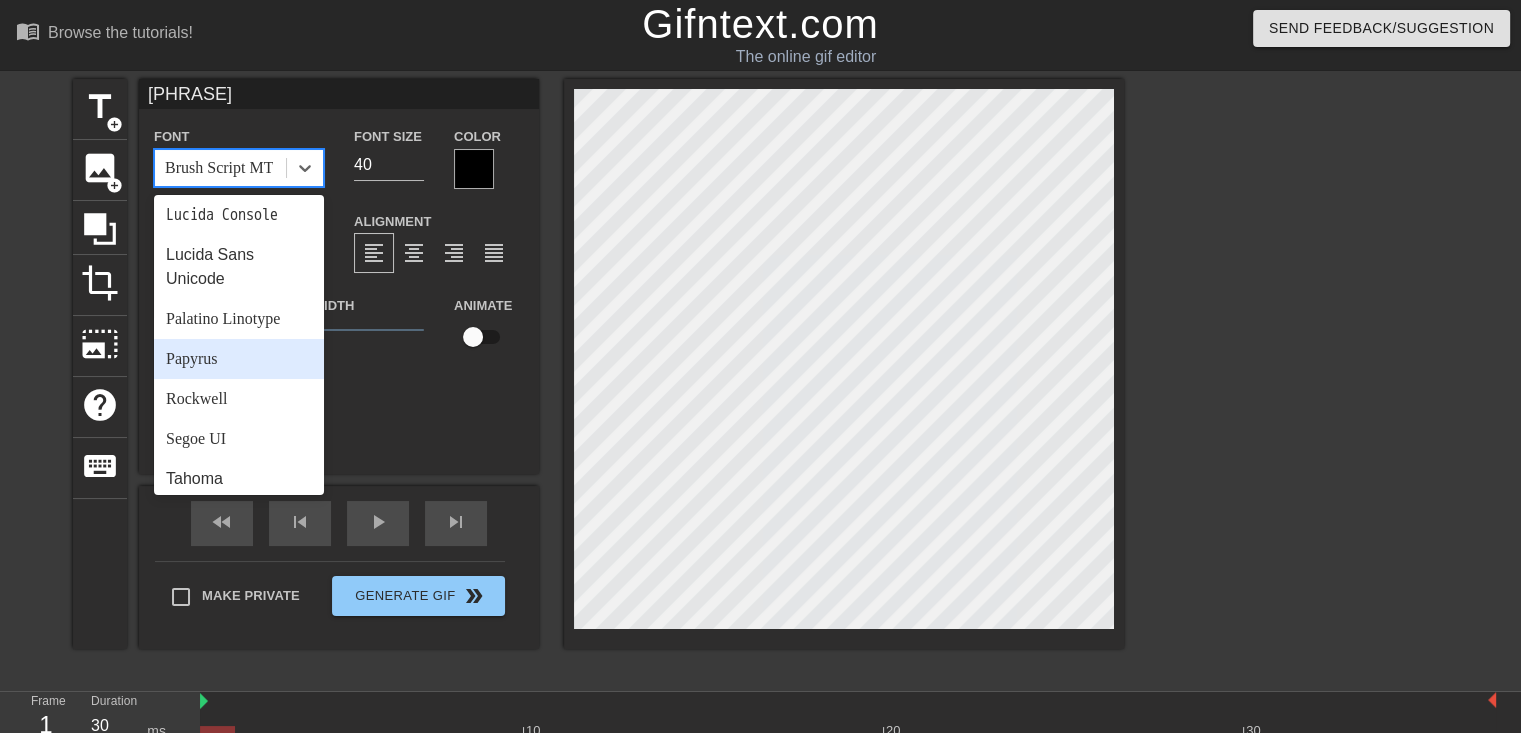 click on "Papyrus" at bounding box center [239, 359] 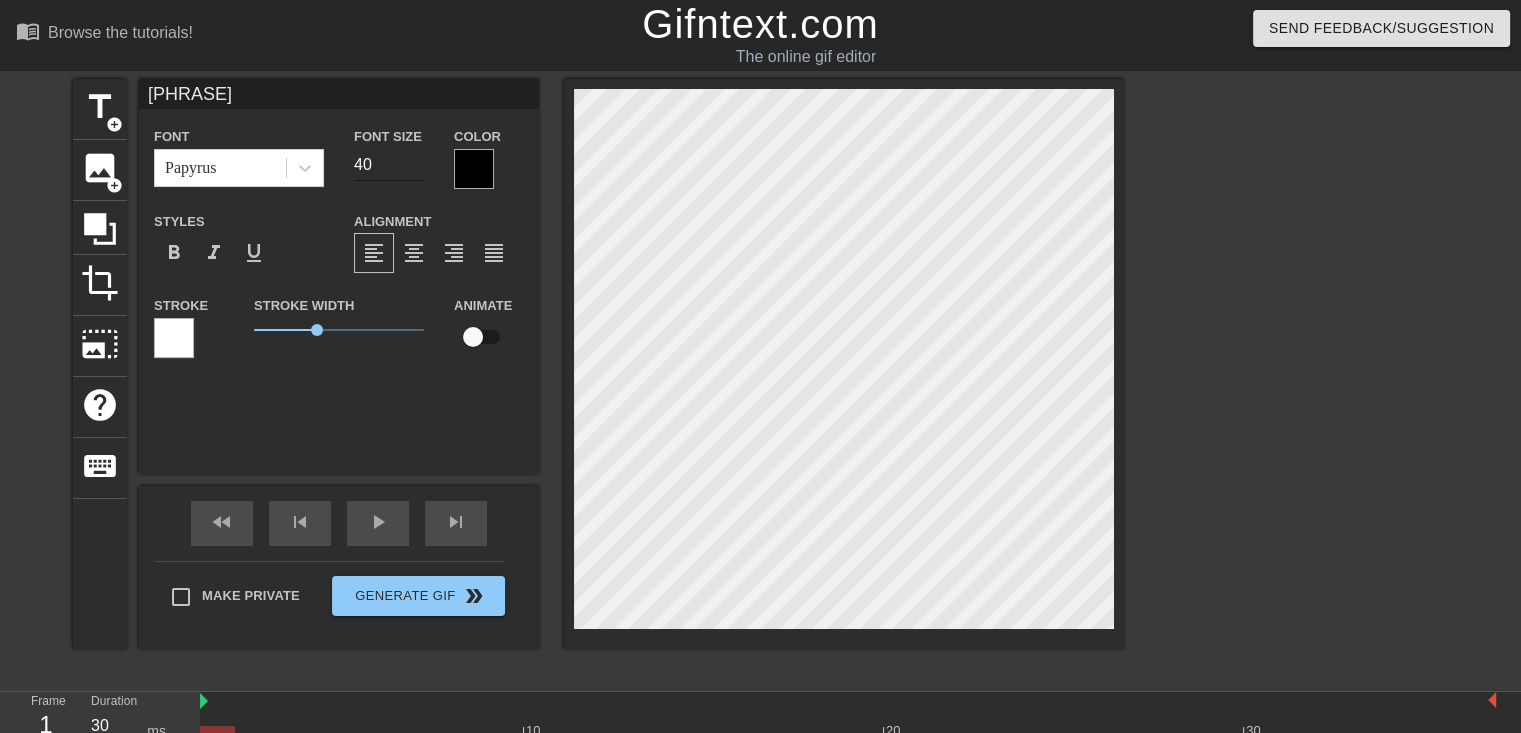 click on "40" at bounding box center [389, 165] 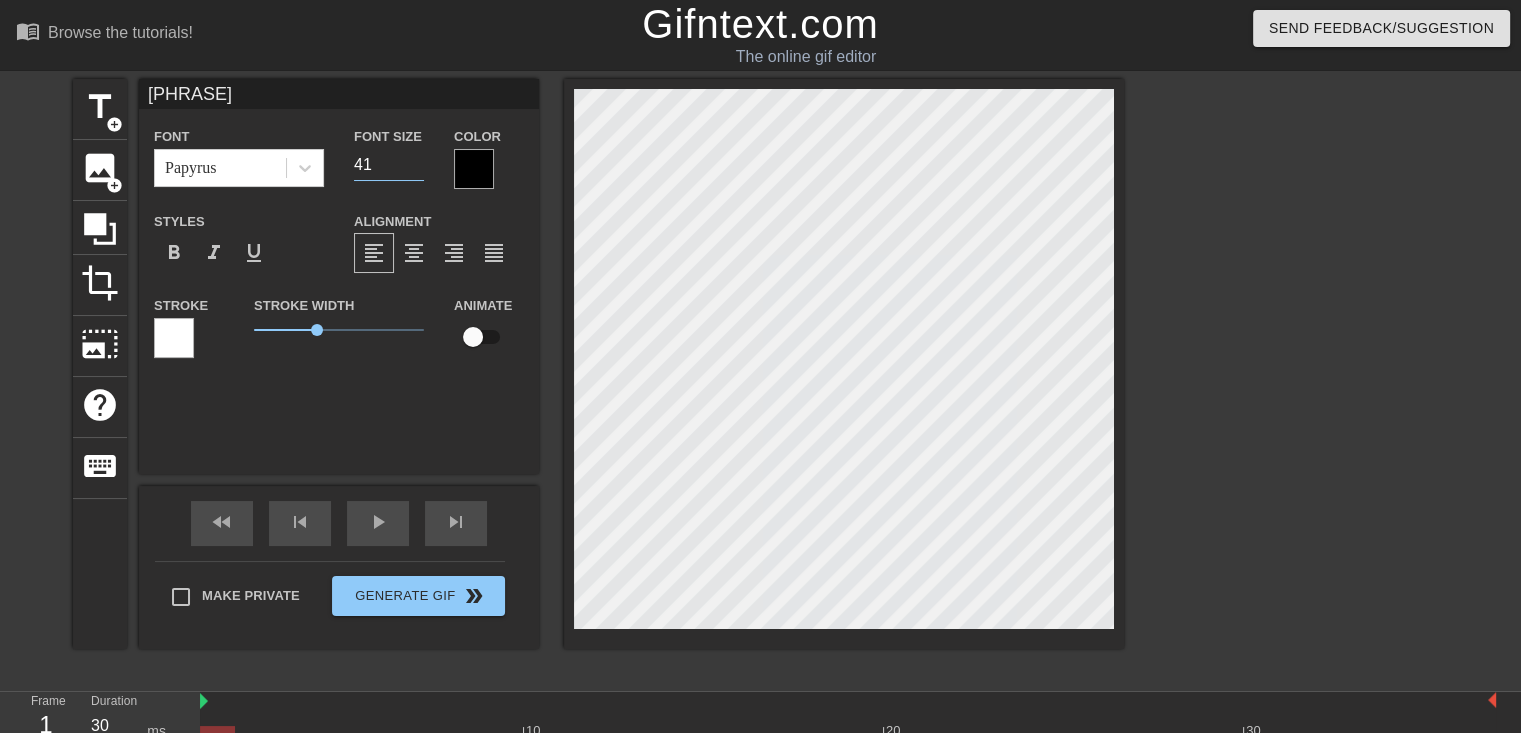 click on "41" at bounding box center [389, 165] 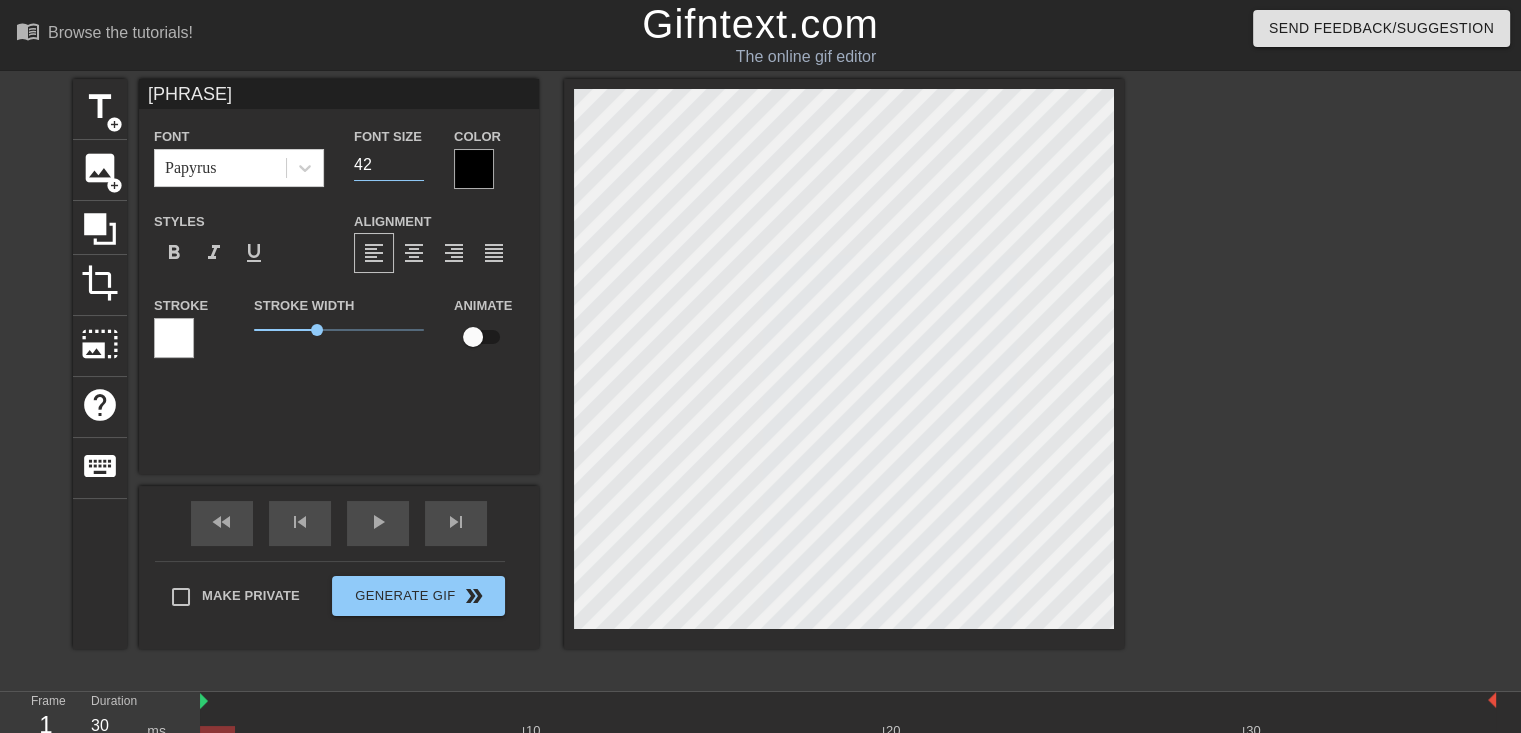 click on "42" at bounding box center [389, 165] 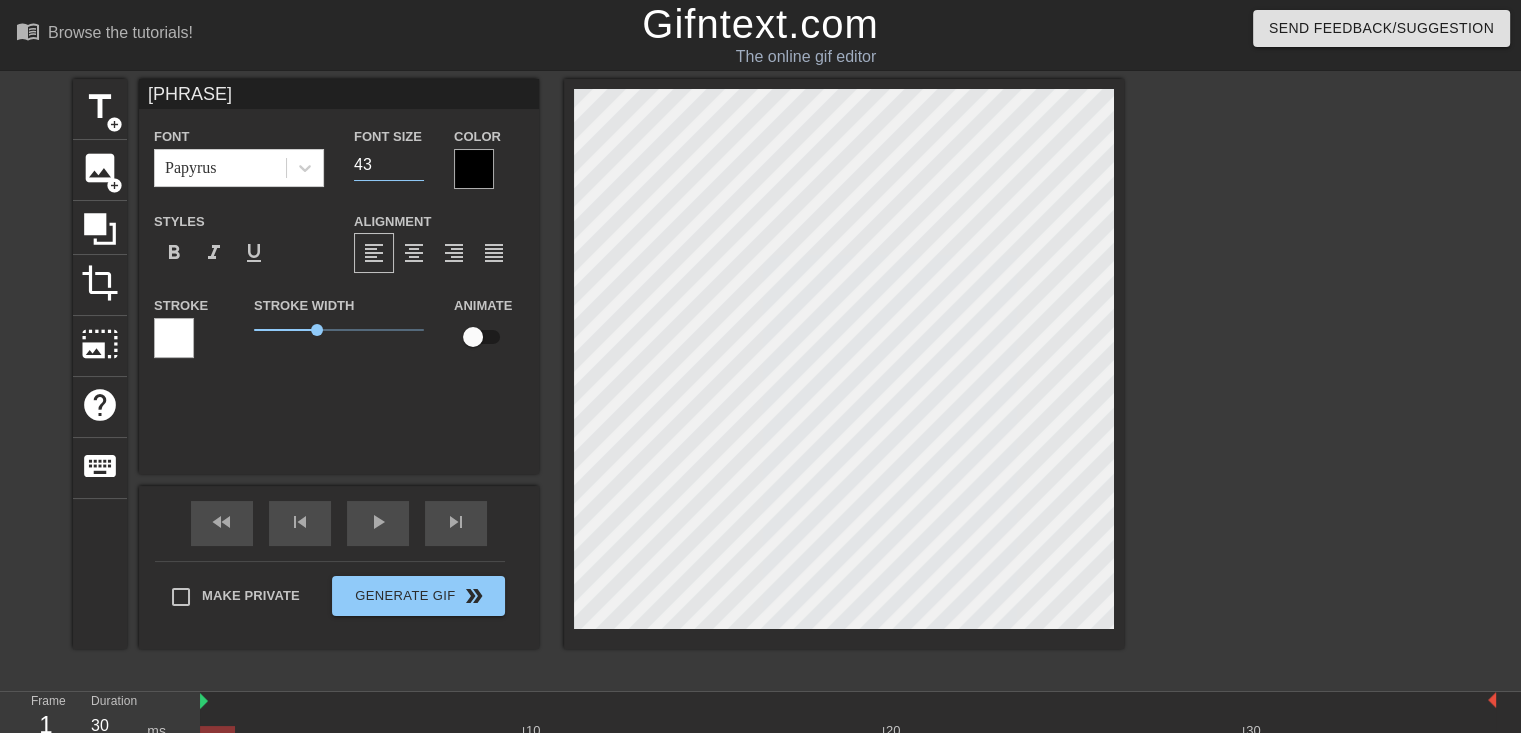 click on "43" at bounding box center [389, 165] 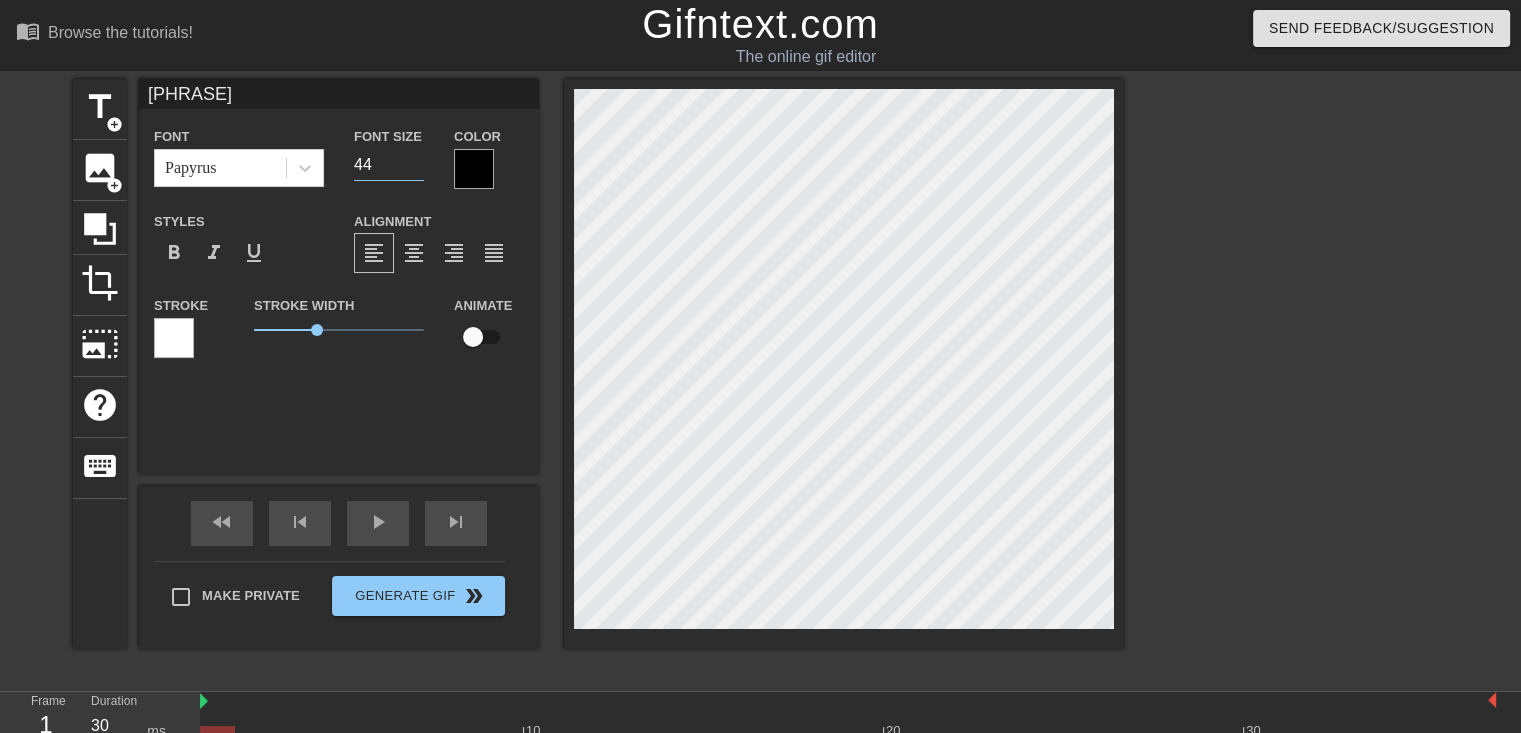 click on "44" at bounding box center [389, 165] 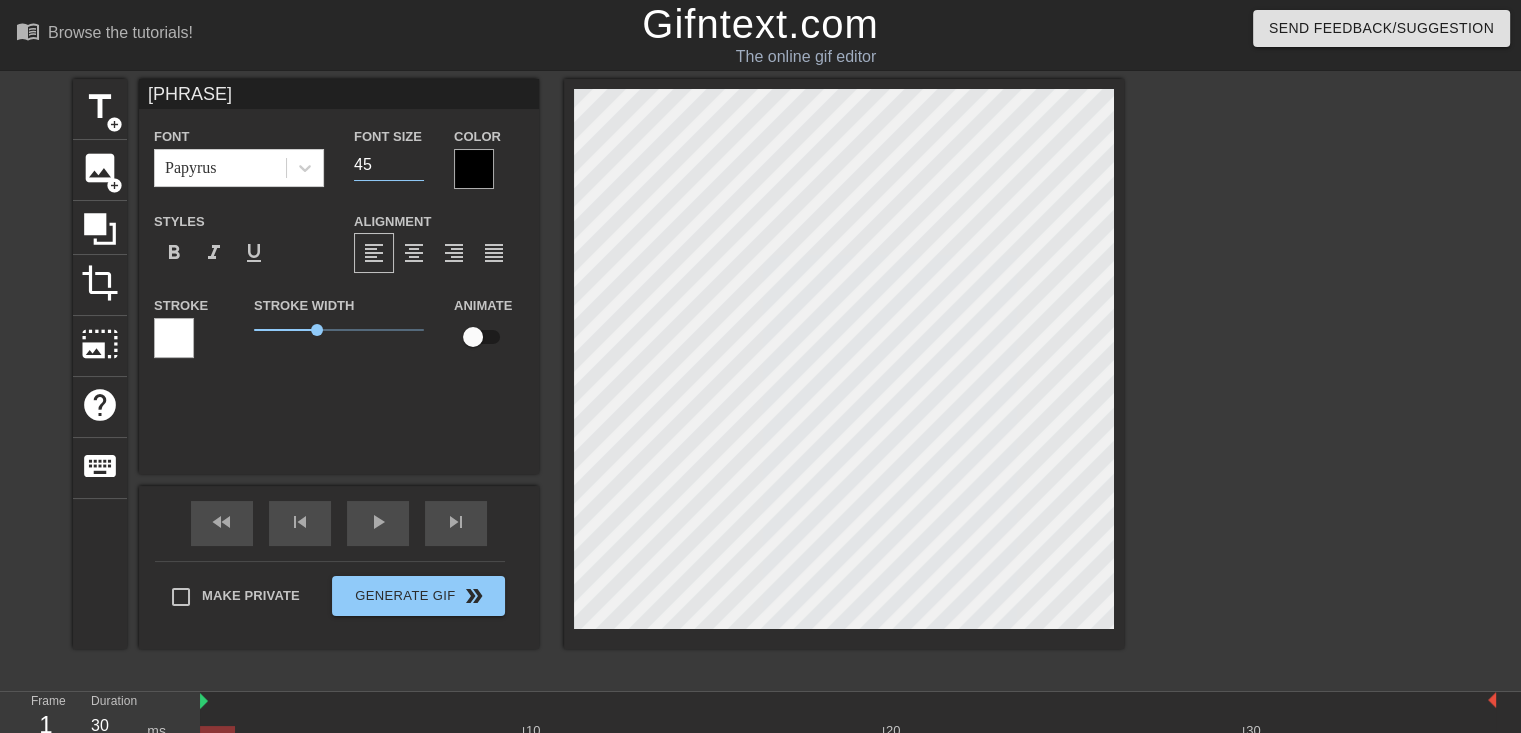 click on "45" at bounding box center (389, 165) 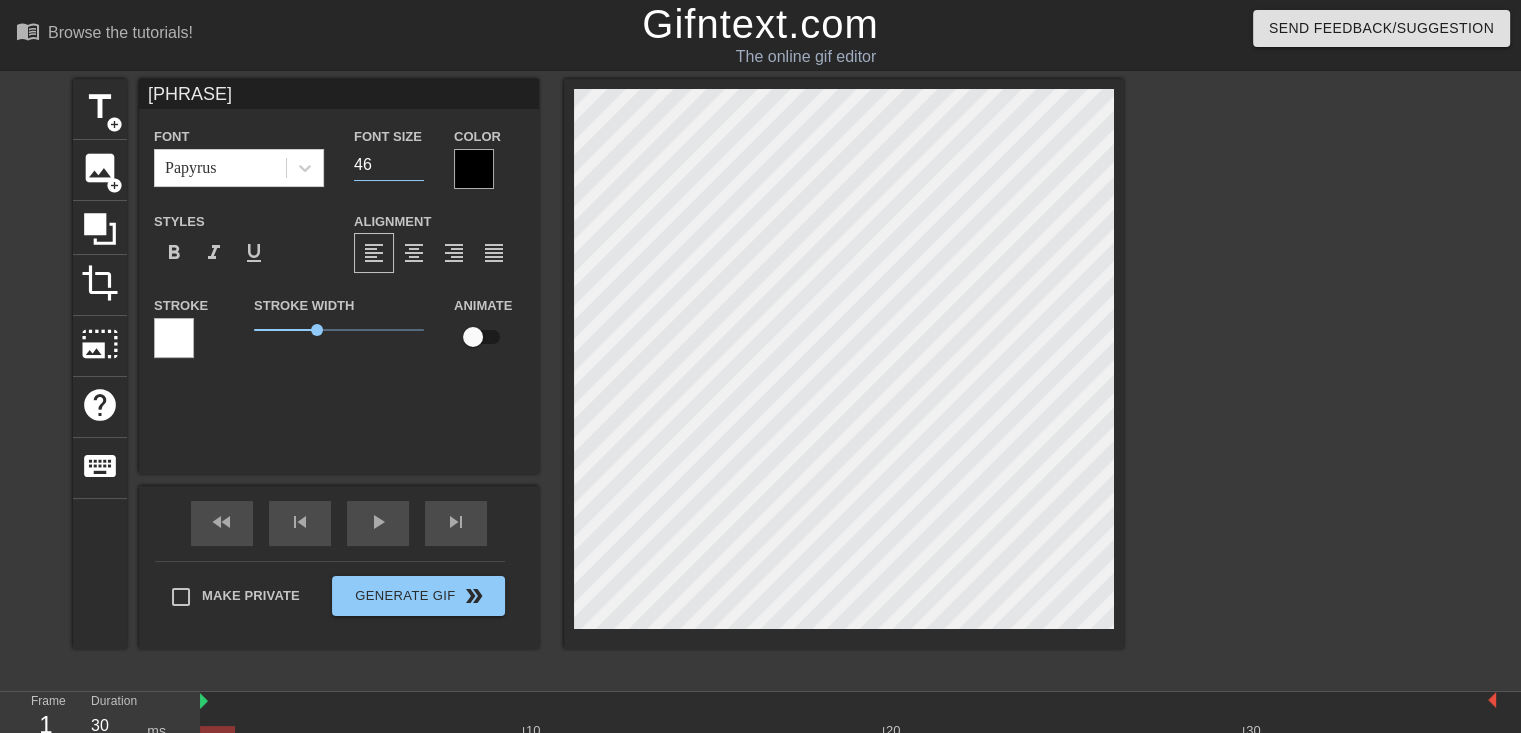 click on "46" at bounding box center (389, 165) 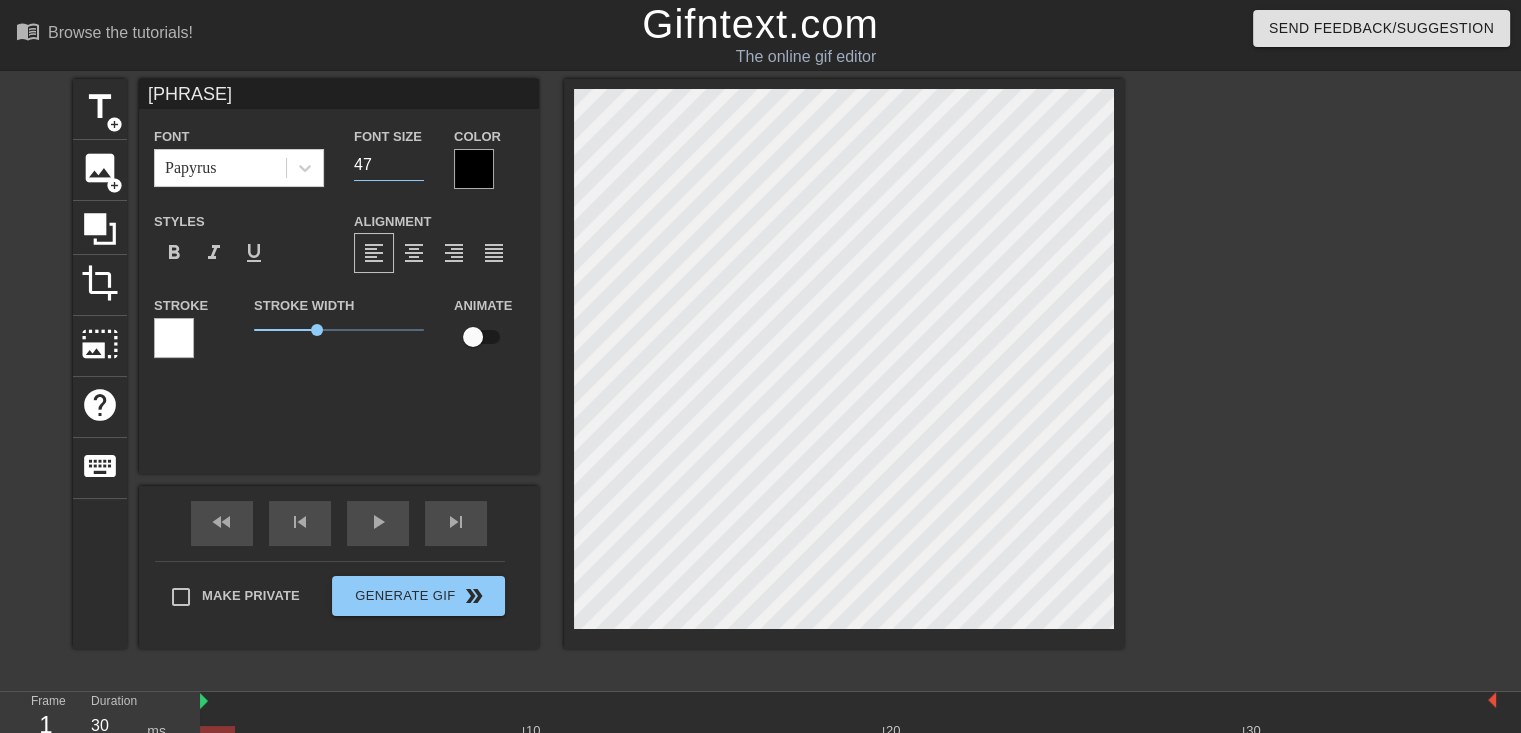 click on "47" at bounding box center (389, 165) 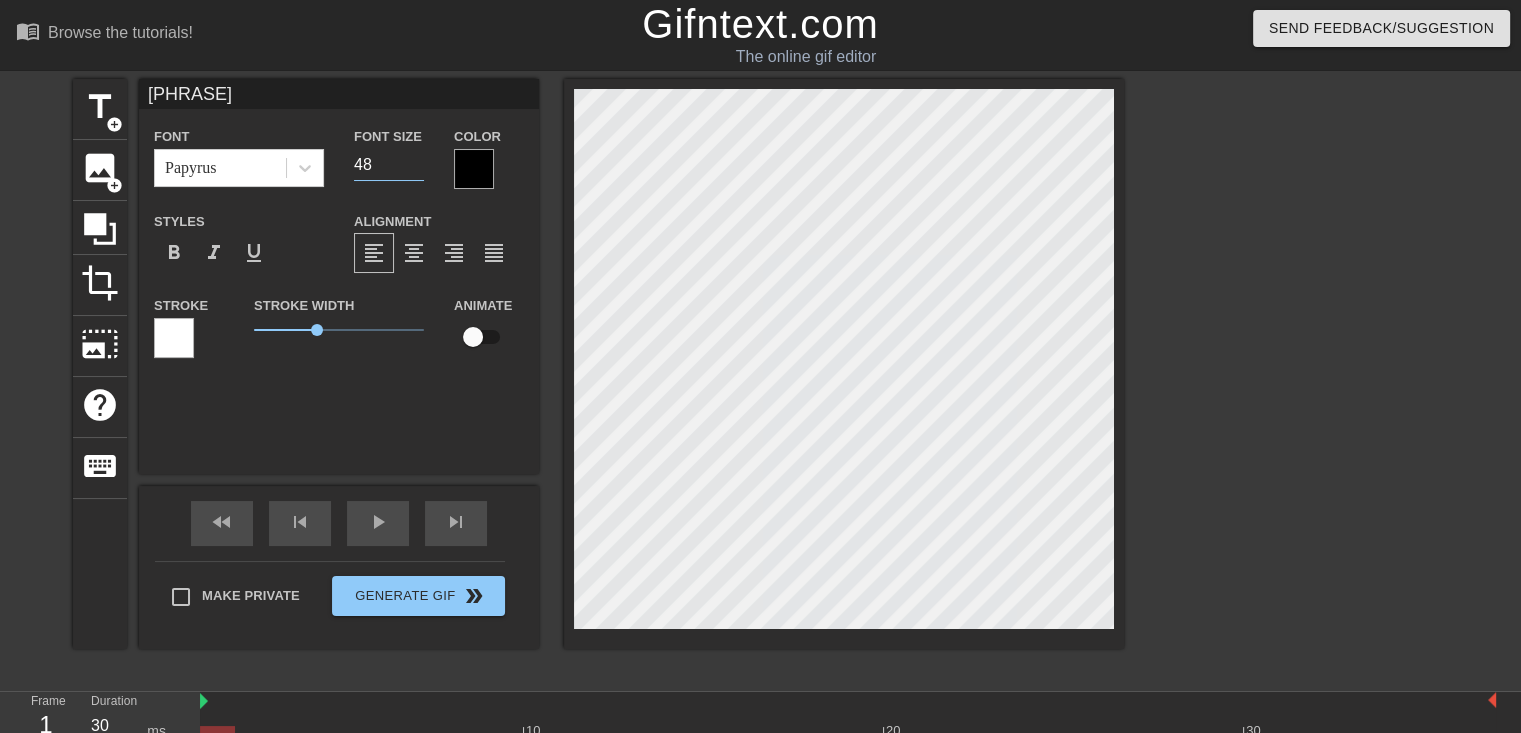 type on "48" 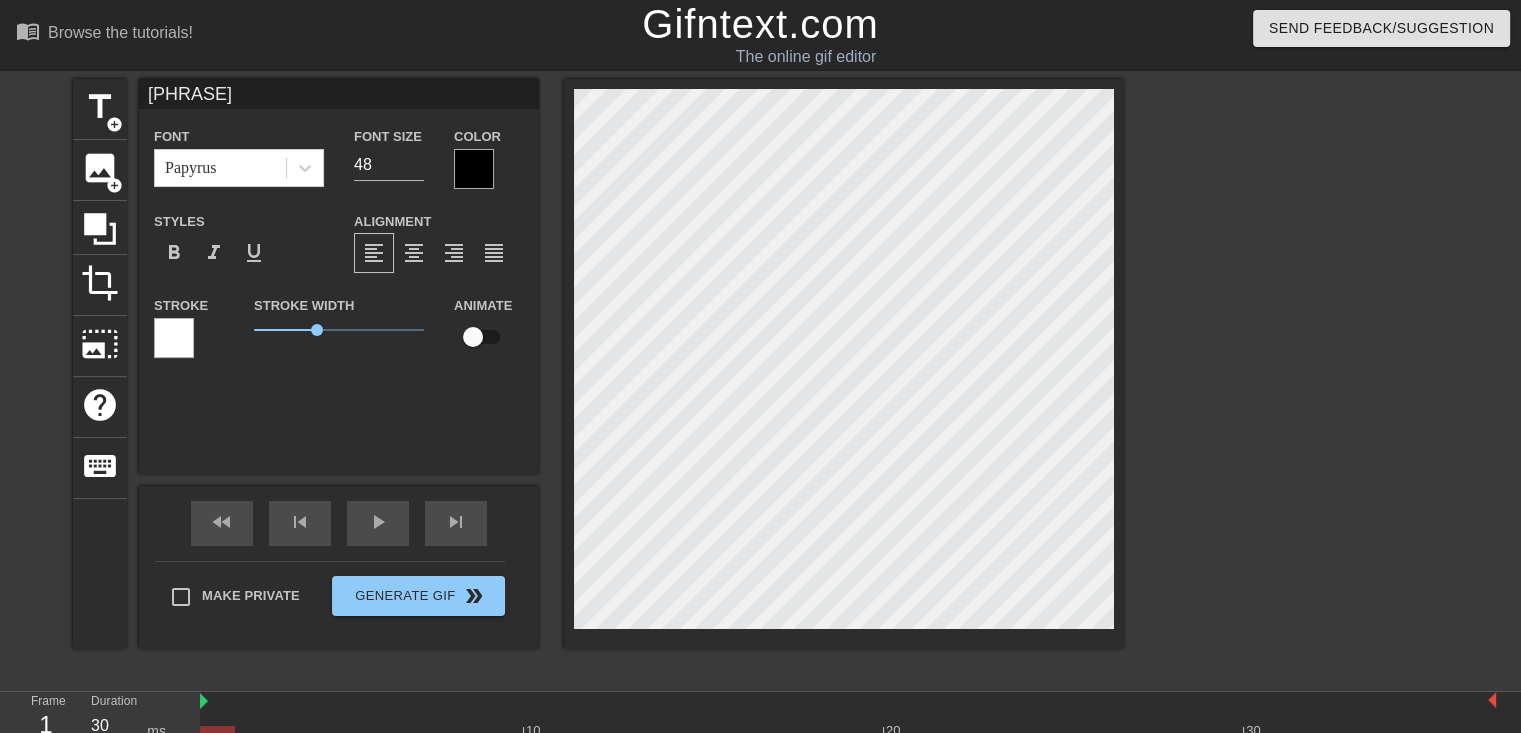 scroll, scrollTop: 3, scrollLeft: 2, axis: both 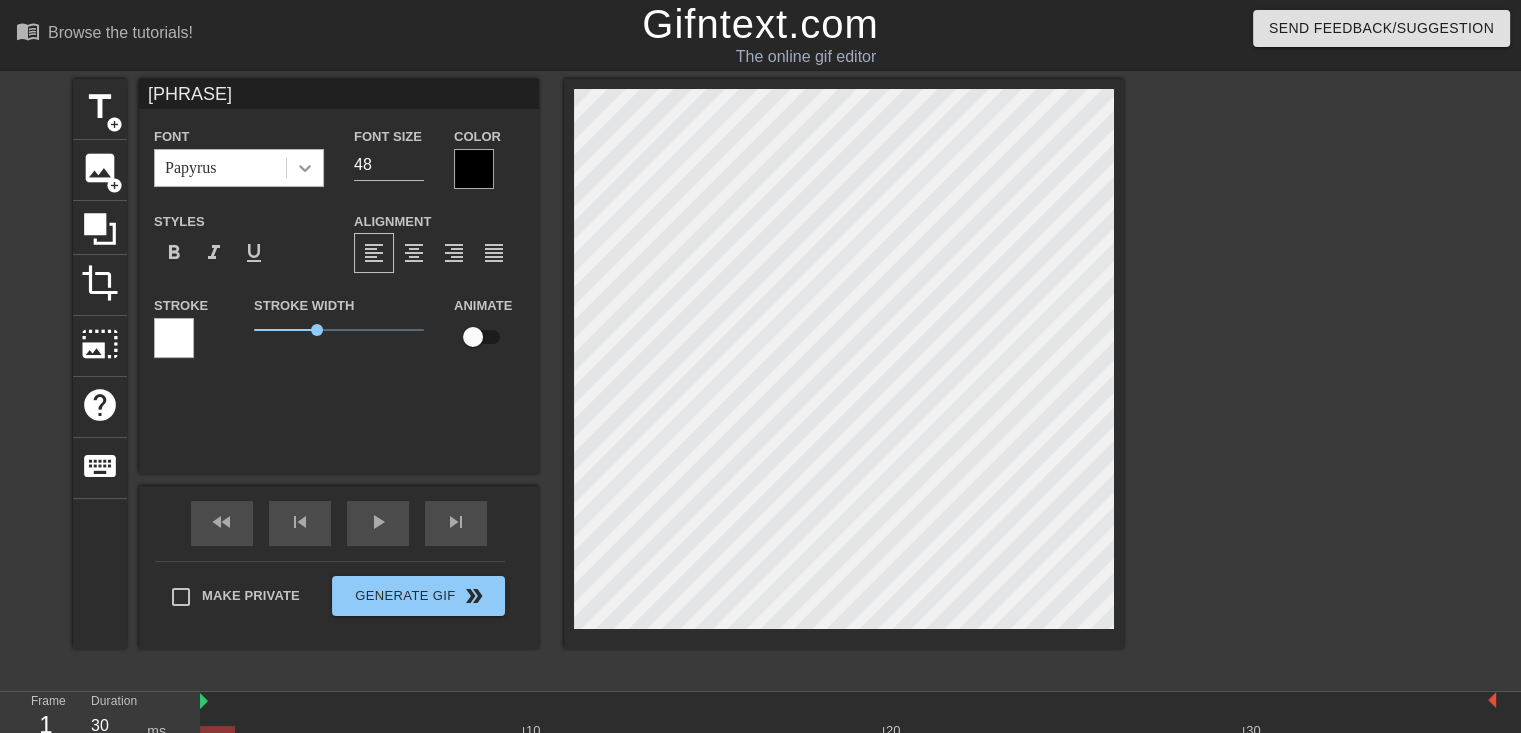click at bounding box center (305, 168) 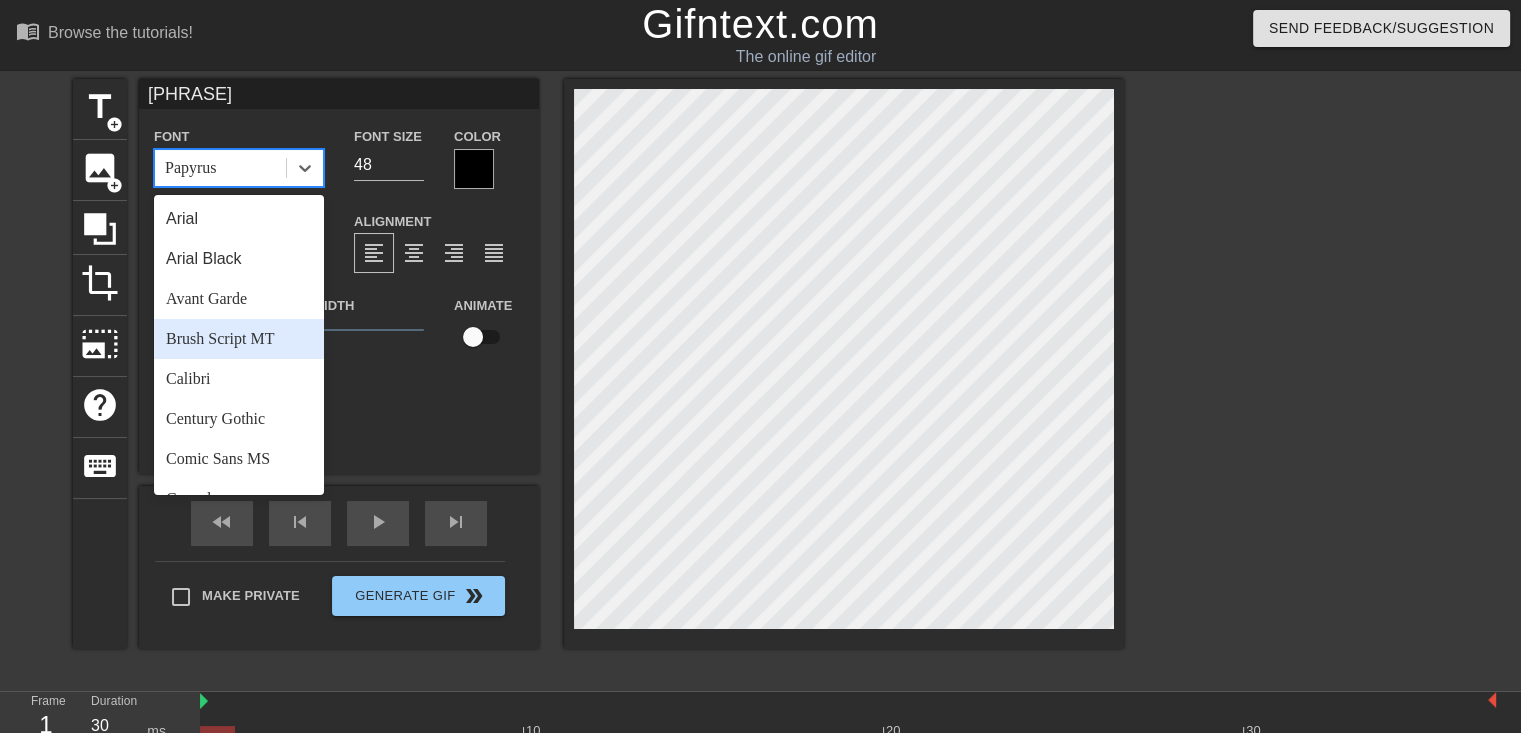 click on "Brush Script MT" at bounding box center (239, 339) 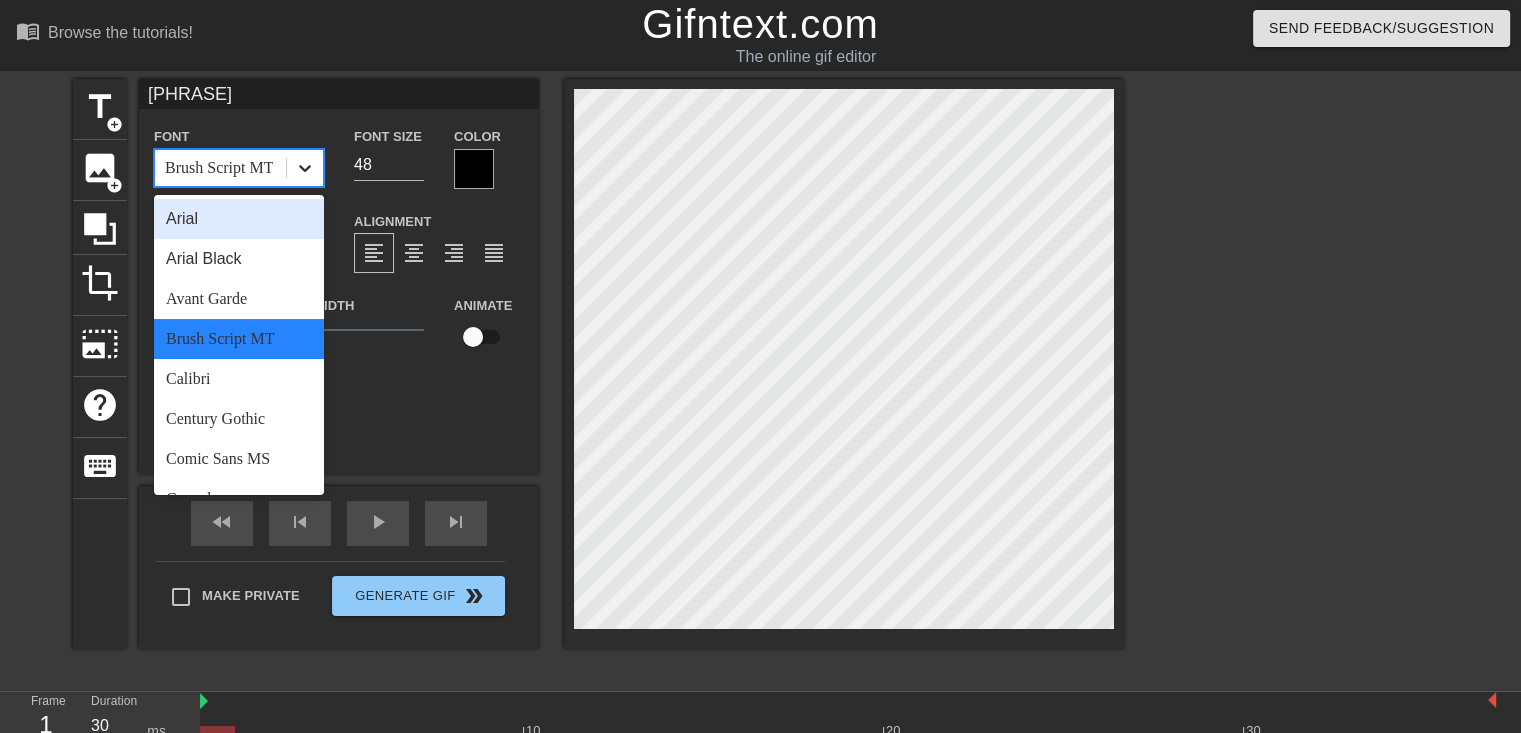 click 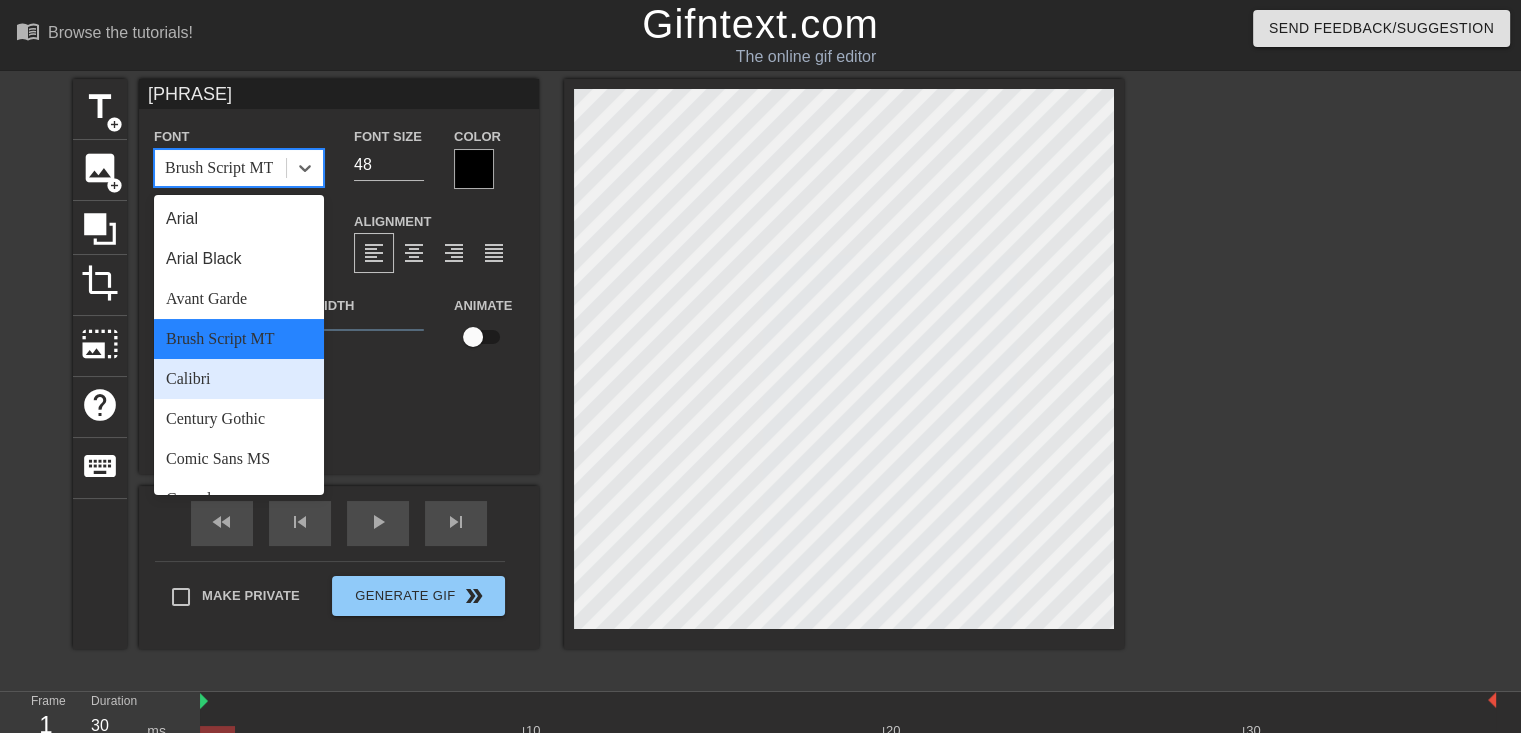 click on "Calibri" at bounding box center [239, 379] 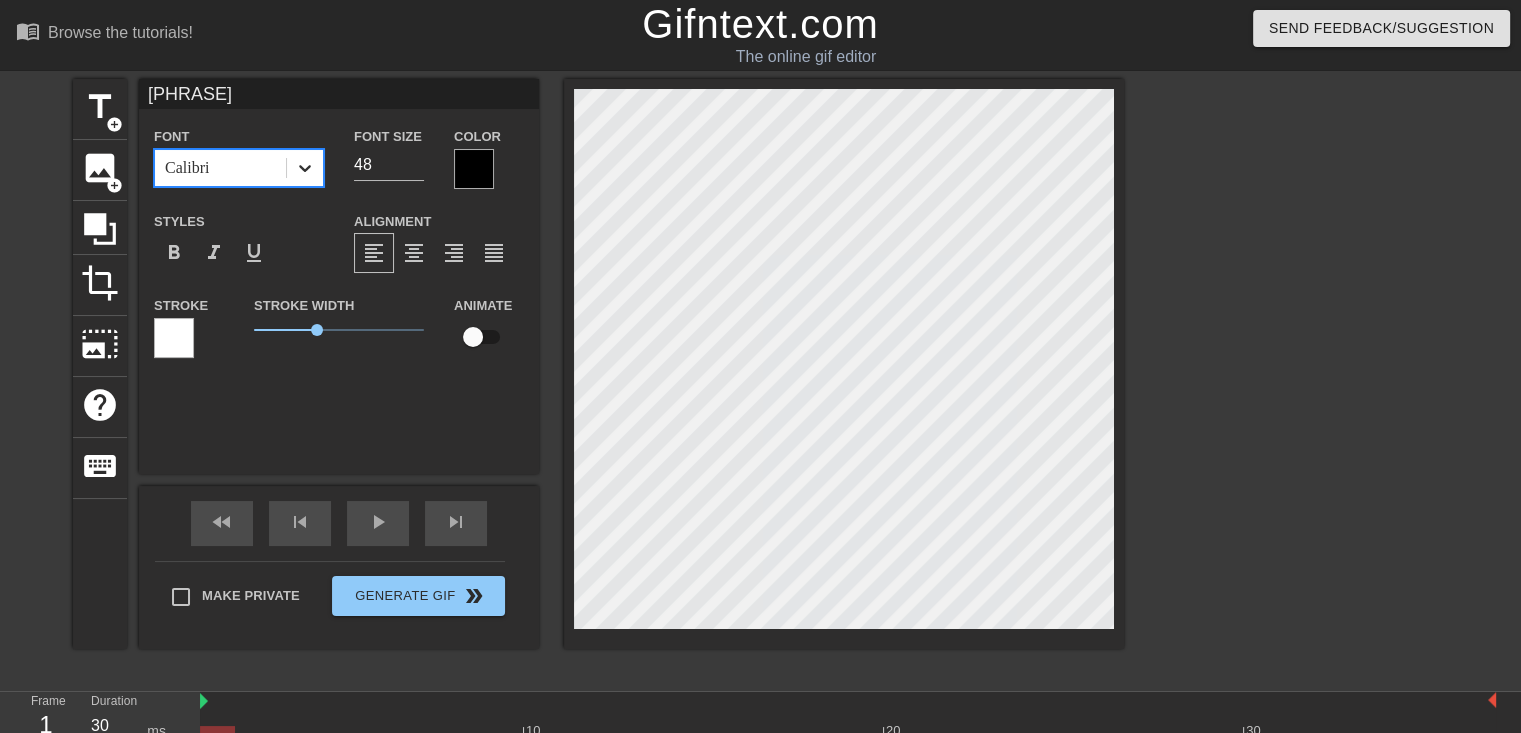 click 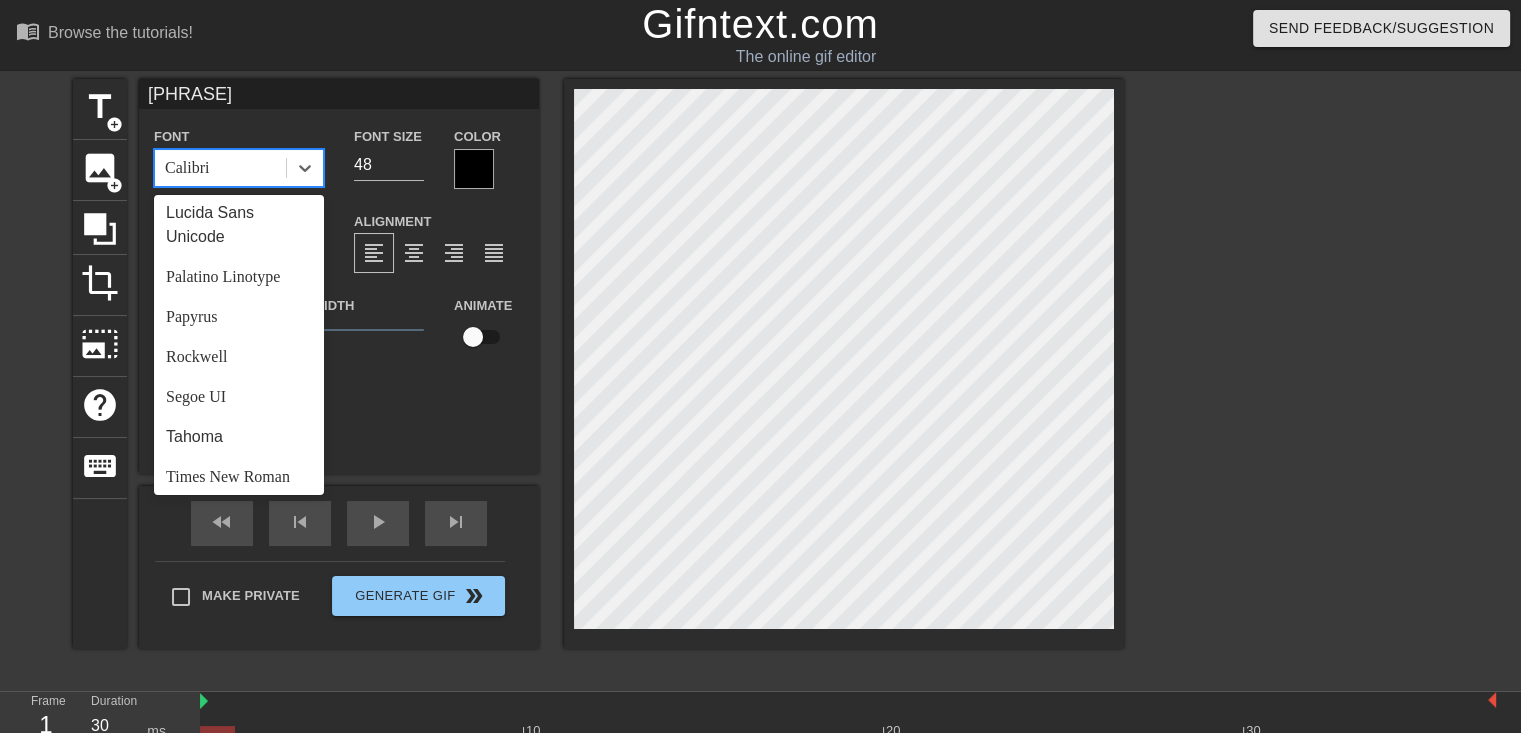scroll, scrollTop: 619, scrollLeft: 0, axis: vertical 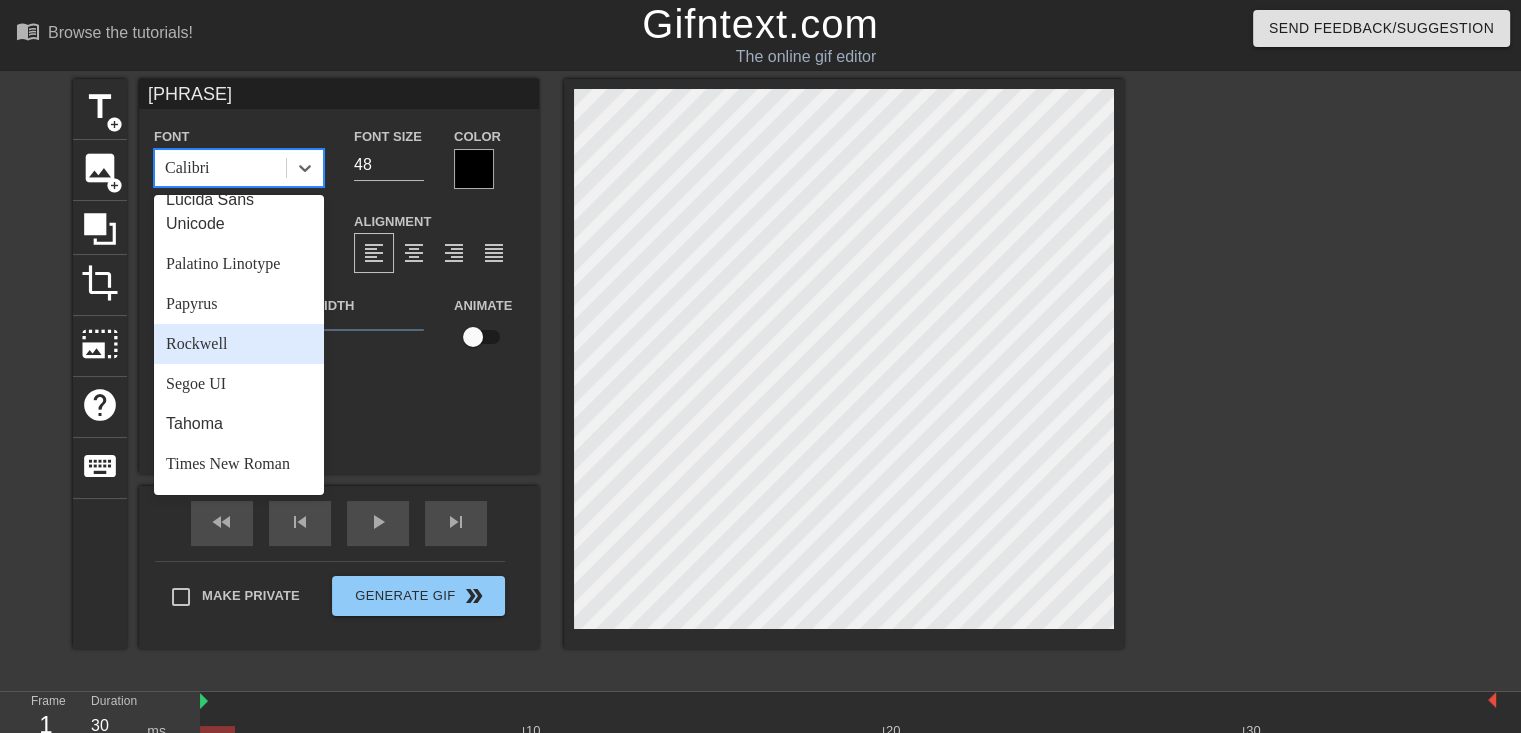 click on "Papyrus" at bounding box center [239, 304] 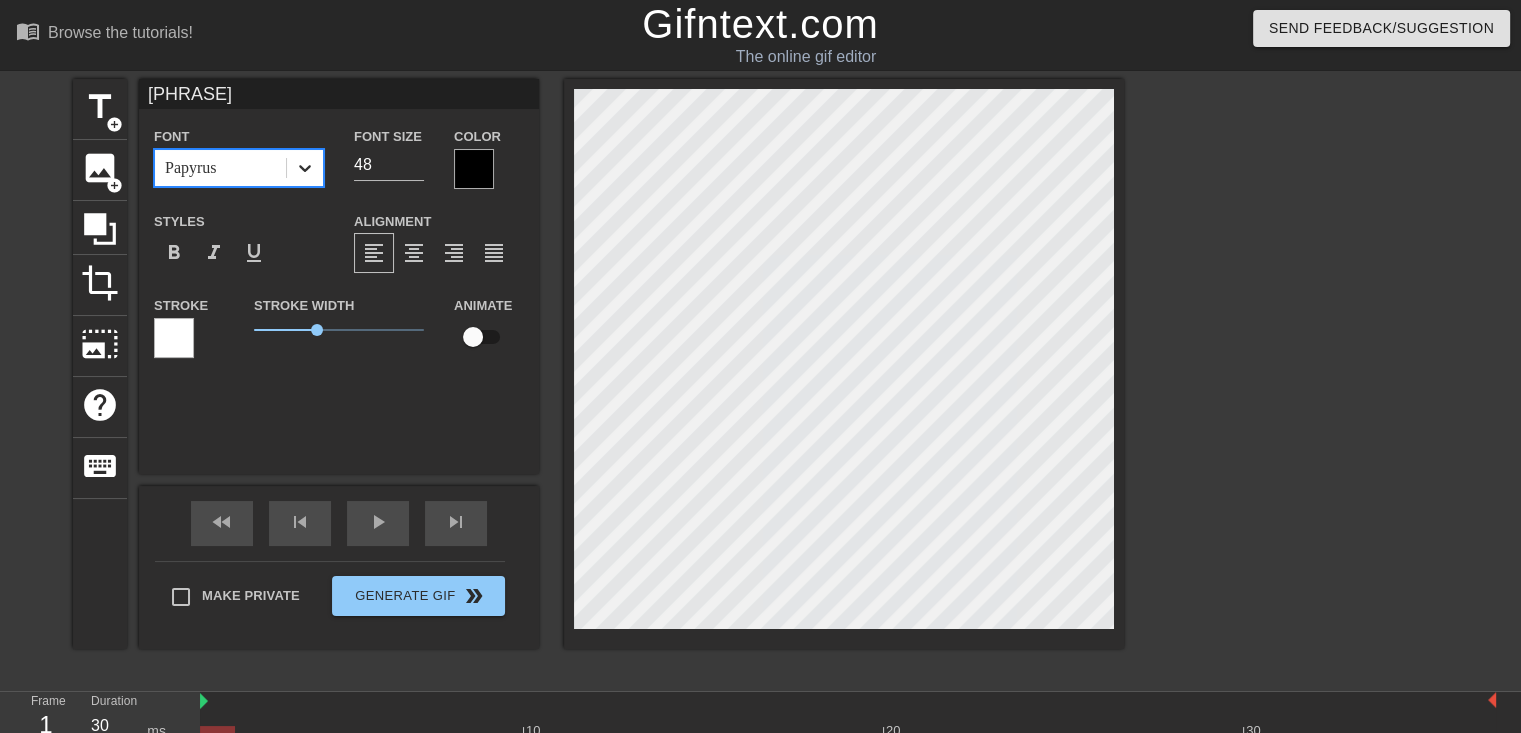 click 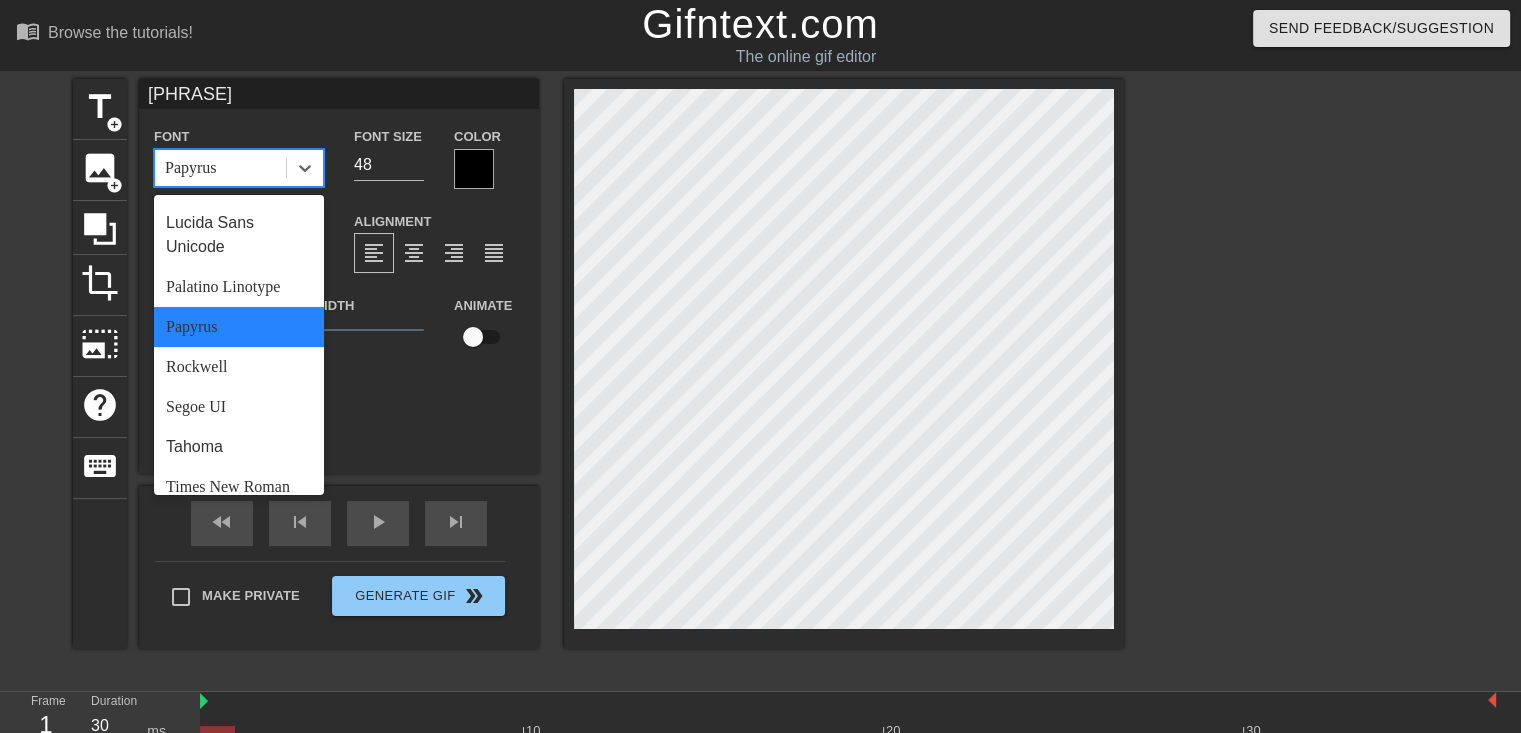 scroll, scrollTop: 716, scrollLeft: 0, axis: vertical 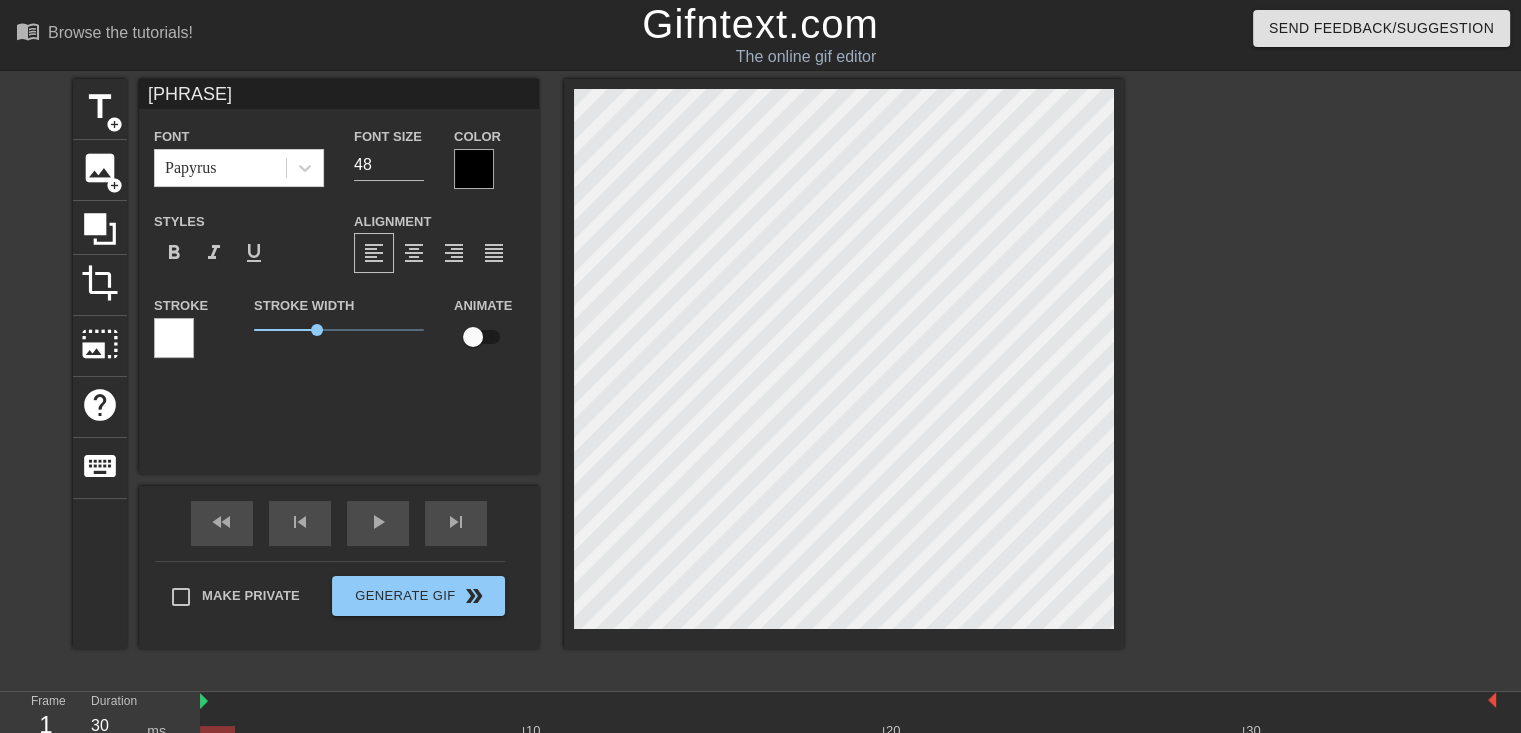 click at bounding box center (474, 169) 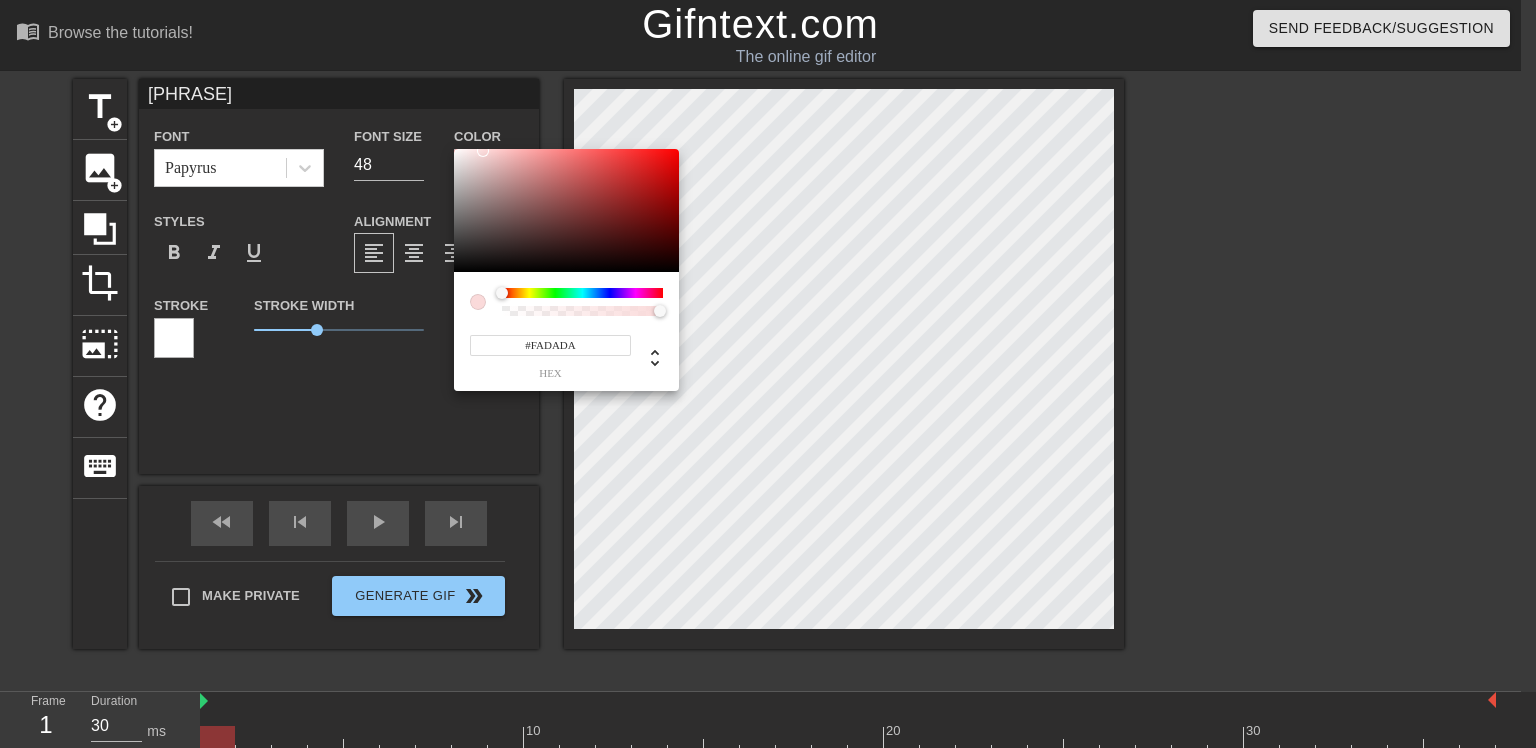 type on "#FFEBEB" 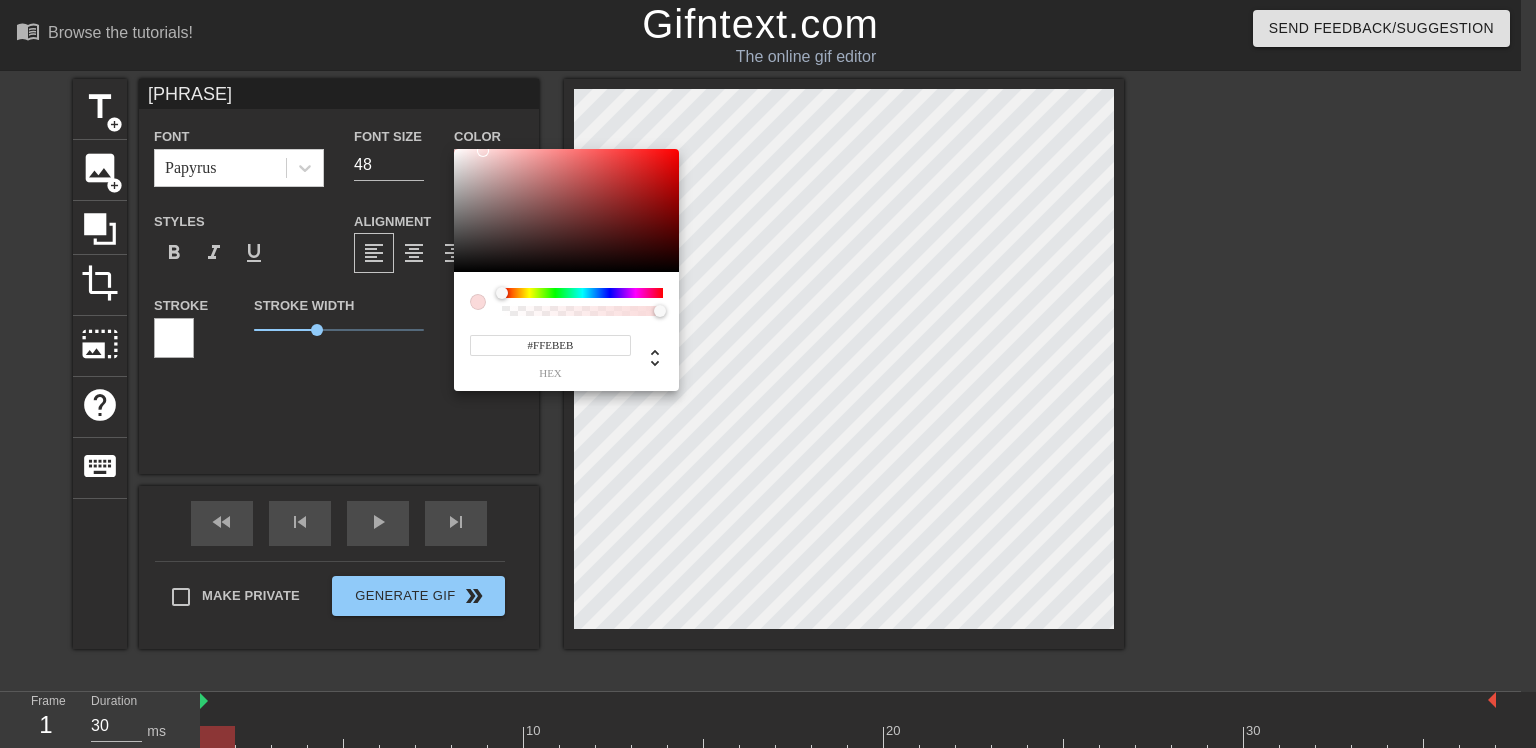 drag, startPoint x: 492, startPoint y: 188, endPoint x: 472, endPoint y: 147, distance: 45.617977 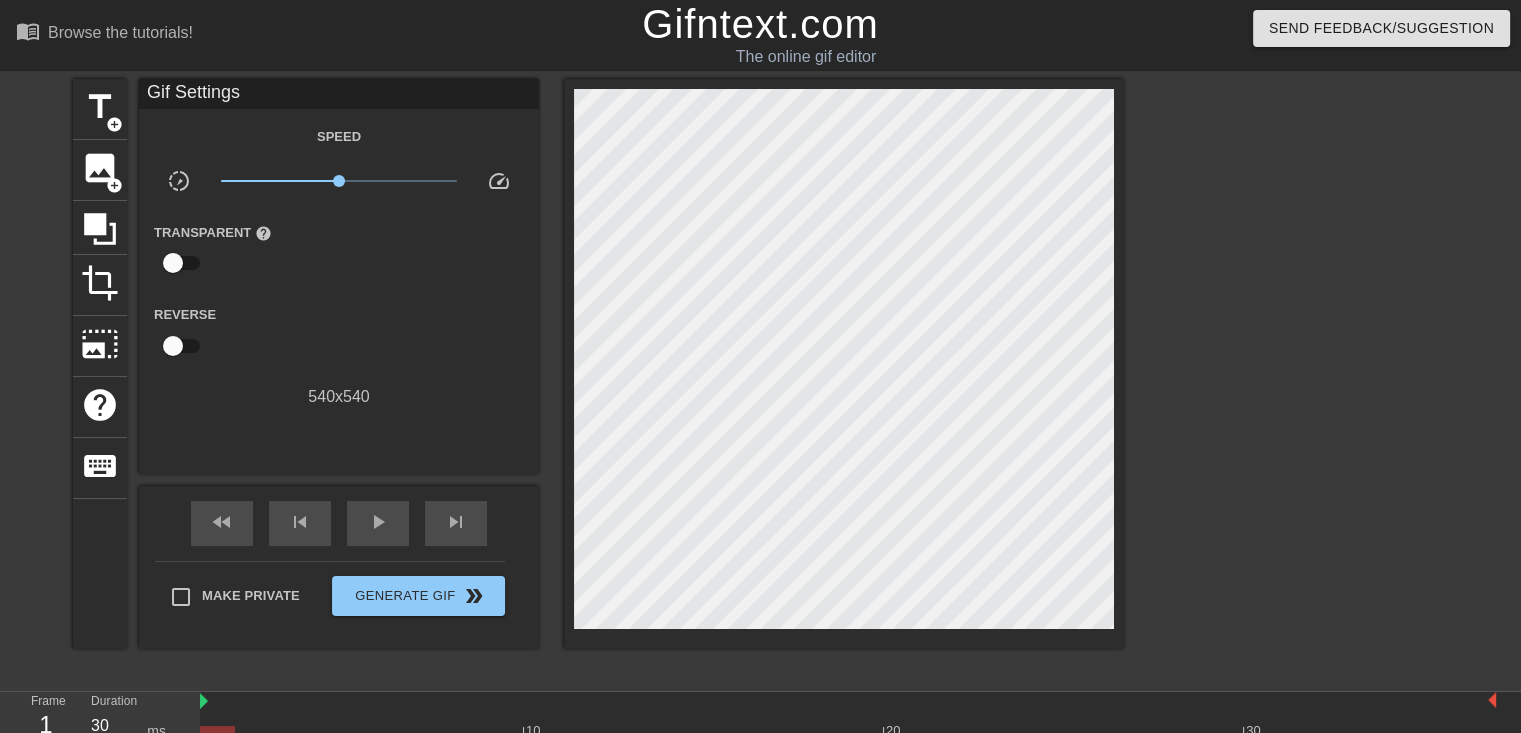 click at bounding box center (1298, 379) 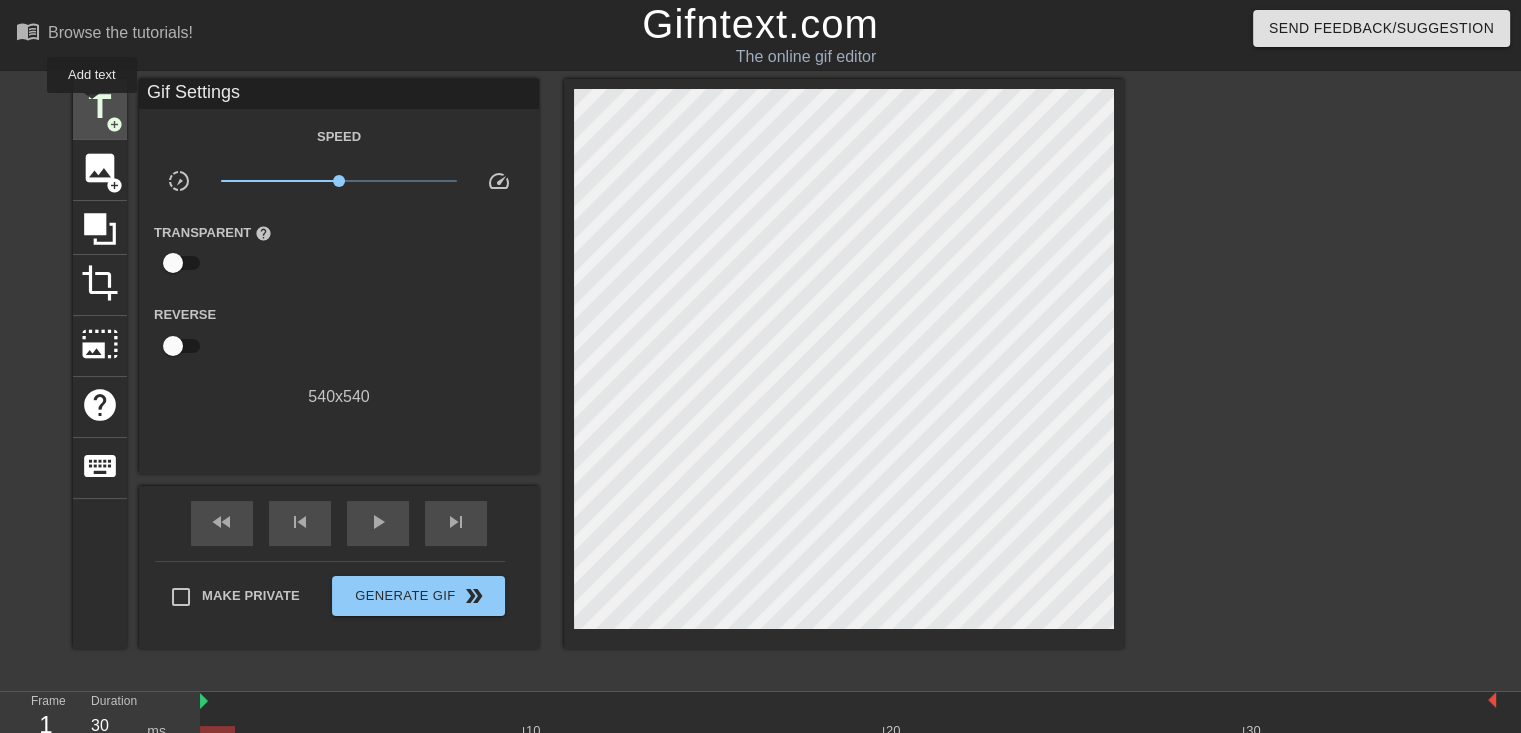 click on "title" at bounding box center (100, 107) 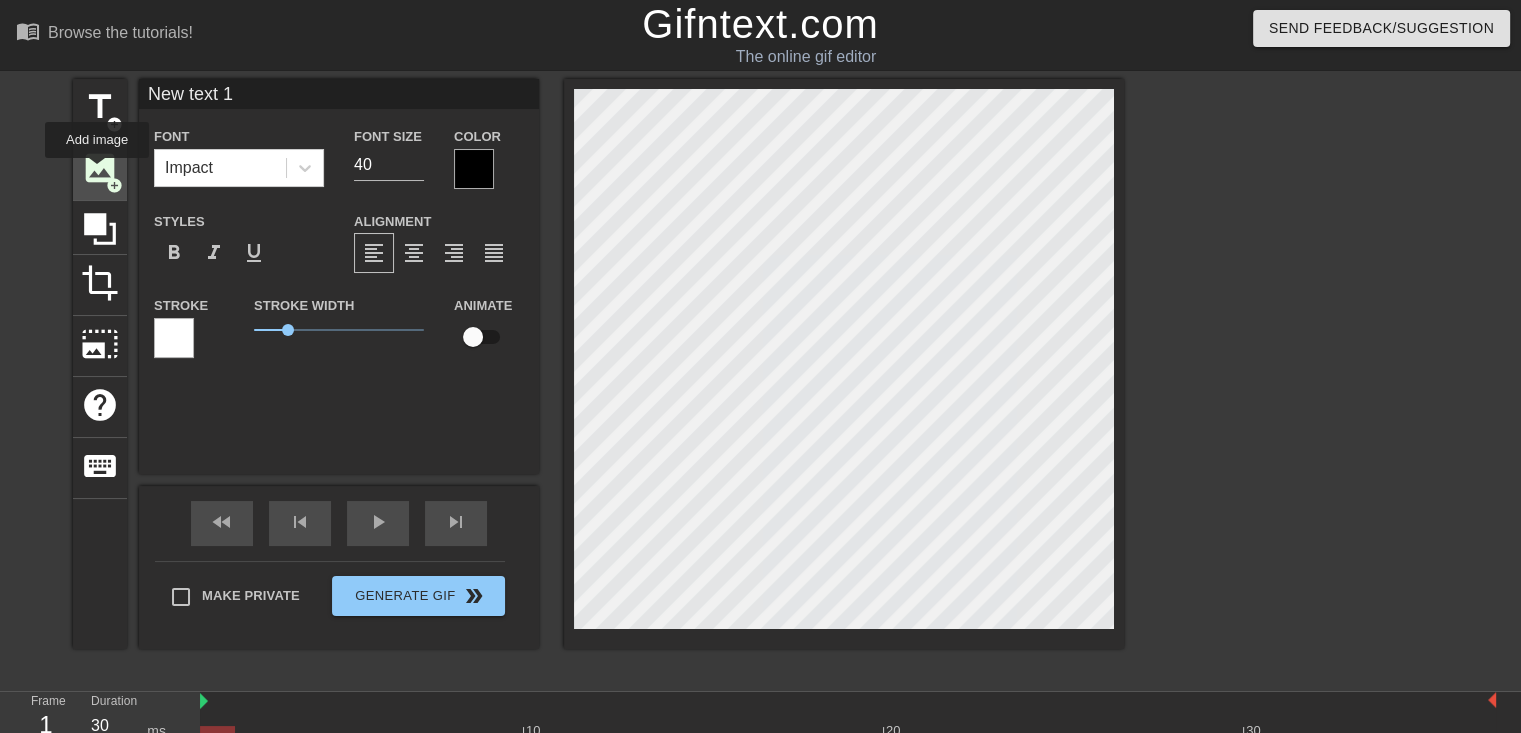 click on "image" at bounding box center [100, 168] 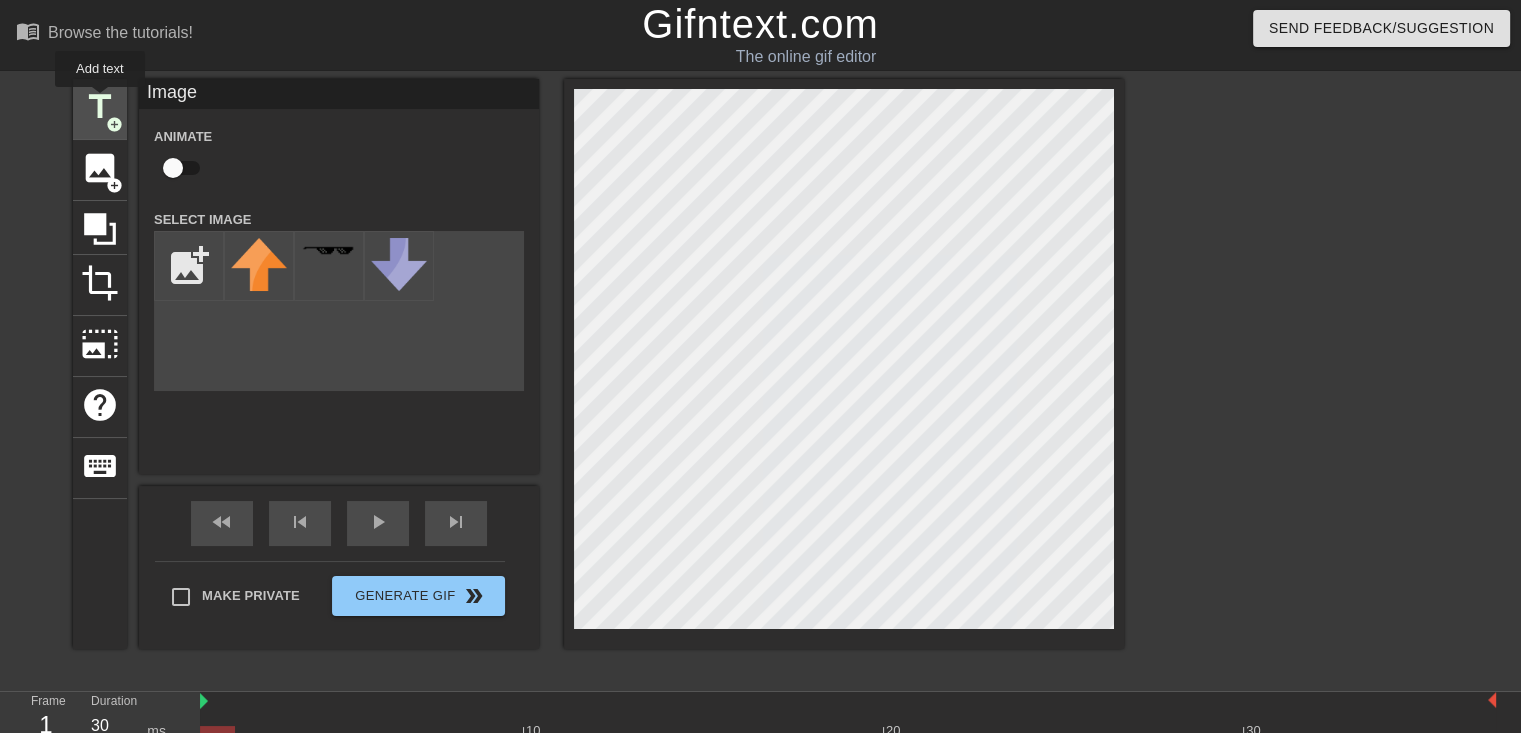 click on "title" at bounding box center [100, 107] 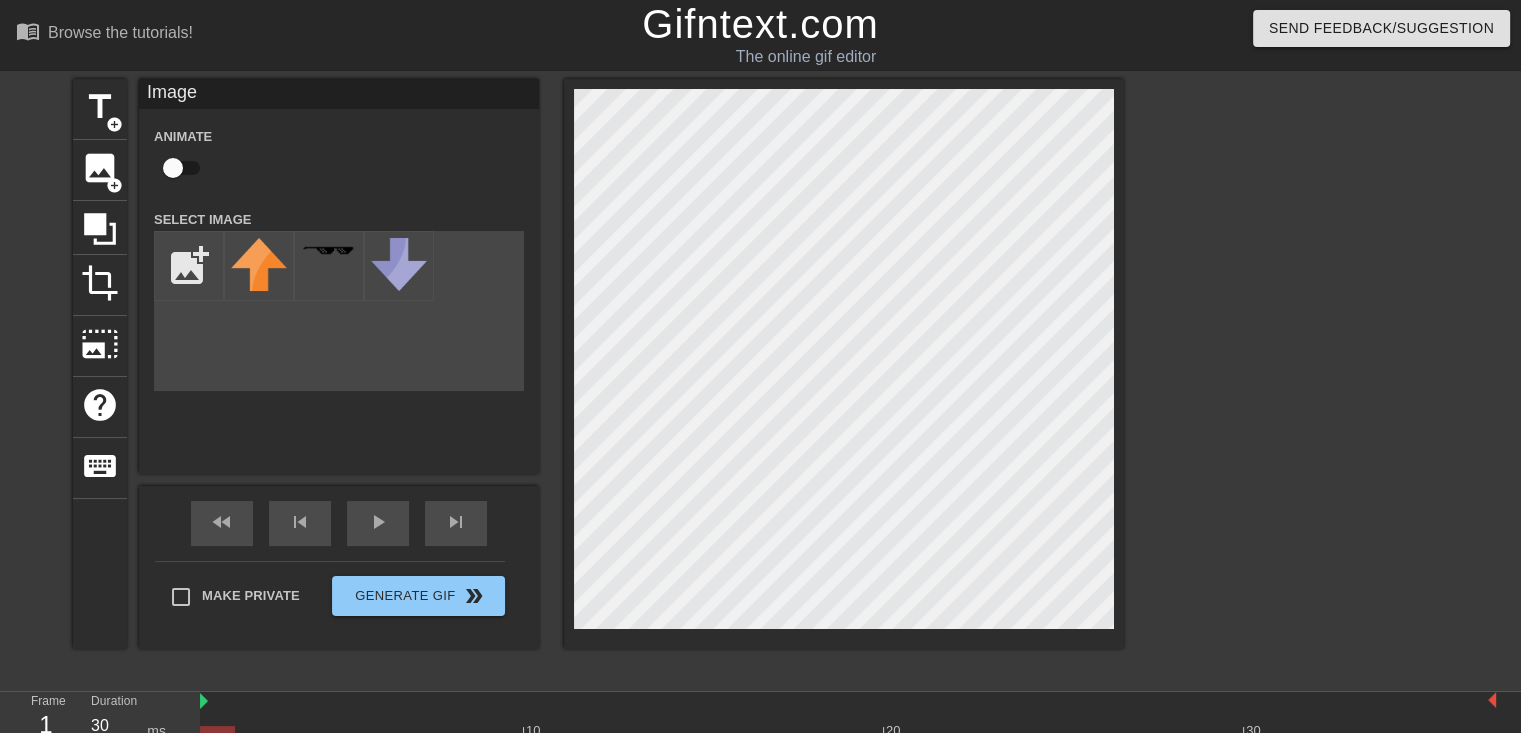 click on "menu_book Browse the tutorials! Gifntext.com The online gif editor Send Feedback/Suggestion title add_circle image add_circle crop photo_size_select_large help keyboard Image Animate Select Image add_photo_alternate fast_rewind skip_previous play_arrow skip_next Make Private Generate Gif double_arrow     Frame 1 Duration 30 ms                                       10                                         20                                         30                             New text 3 drag_handle drag_handle   Image drag_handle drag_handle   New text 1 drag_handle drag_handle   [PHRASE]  drag_handle drag_handle Add text" at bounding box center (760, 466) 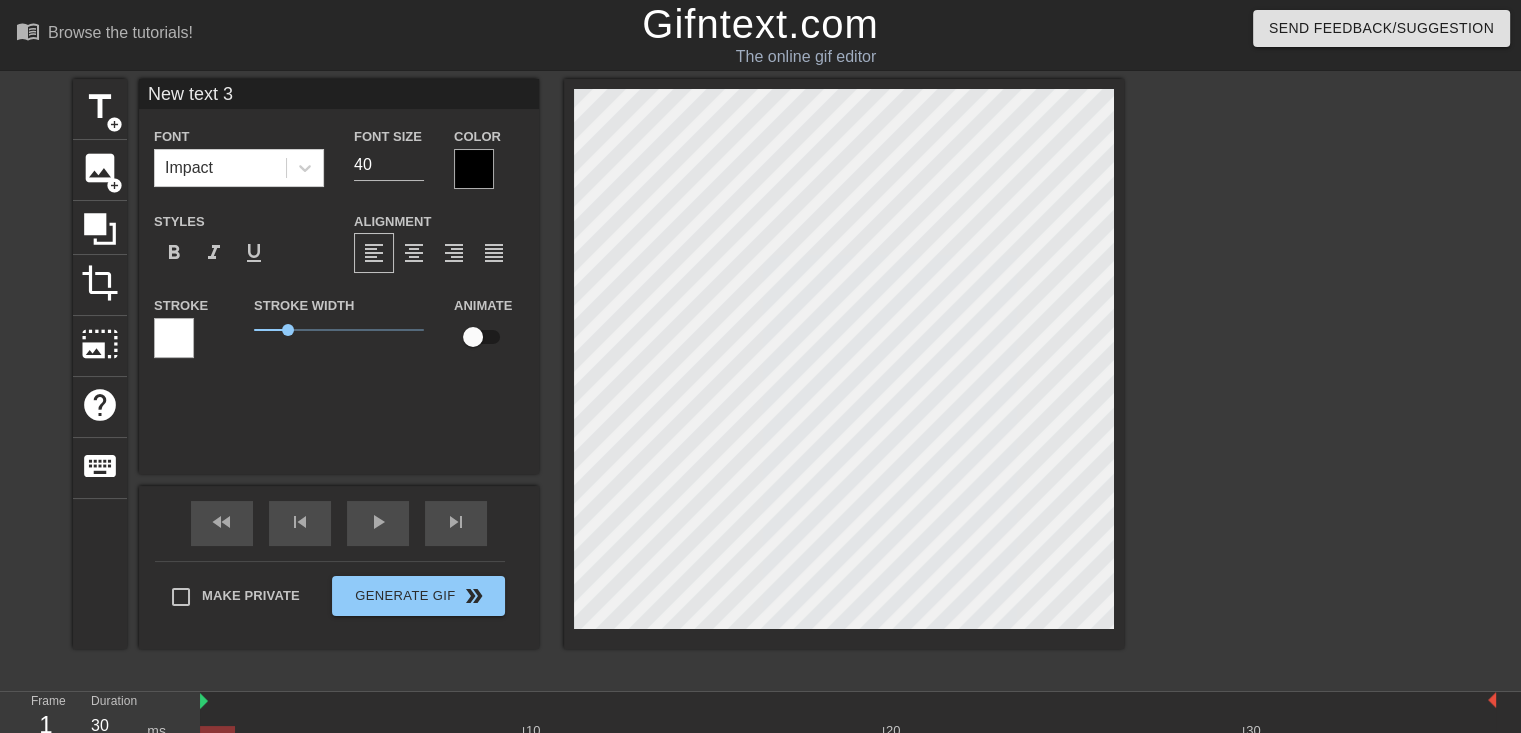 click on "menu_book Browse the tutorials! Gifntext.com The online gif editor Send Feedback/Suggestion title add_circle image add_circle crop photo_size_select_large help keyboard New text 3 Font Impact Font Size 40 Color Styles format_bold format_italic format_underline Alignment format_align_left format_align_center format_align_right format_align_justify Stroke Stroke Width 1 Animate fast_rewind skip_previous play_arrow skip_next Make Private Generate Gif double_arrow     Frame 1 Duration 30 ms                                       10                                         20                                         30                             New text 3 drag_handle drag_handle   Image drag_handle drag_handle   New text 1 drag_handle drag_handle   [PHRASE]  drag_handle drag_handle Add text" at bounding box center [760, 466] 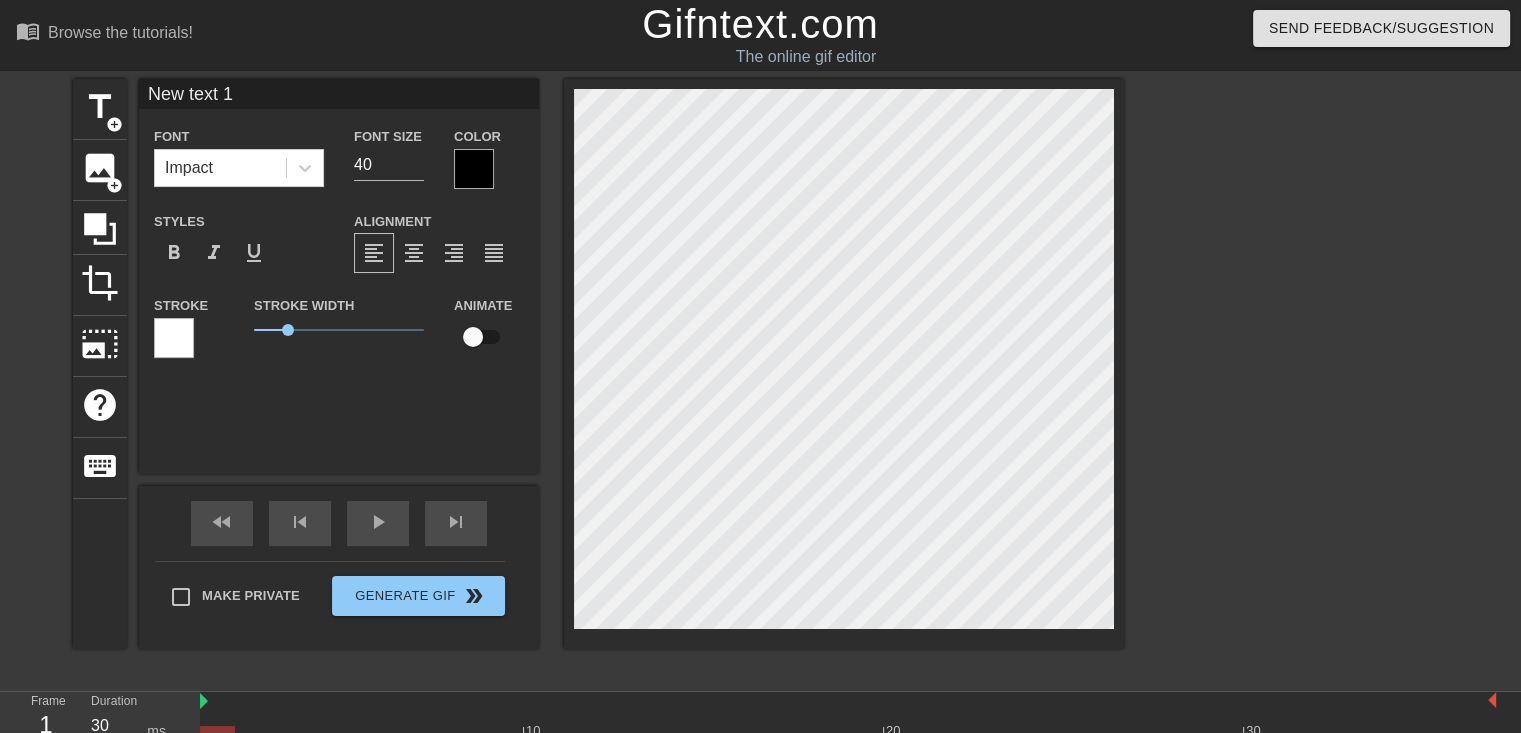scroll, scrollTop: 2, scrollLeft: 5, axis: both 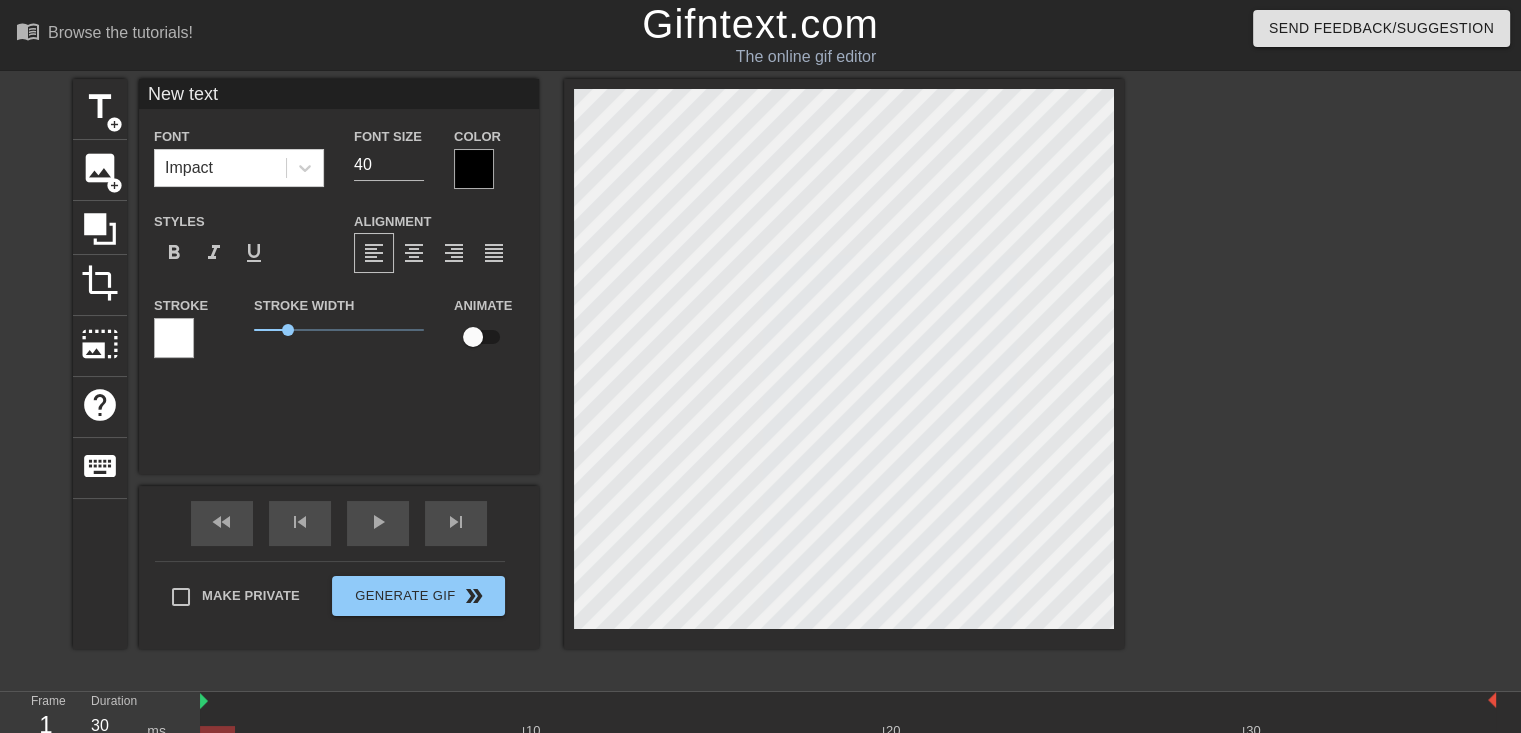type on "New text" 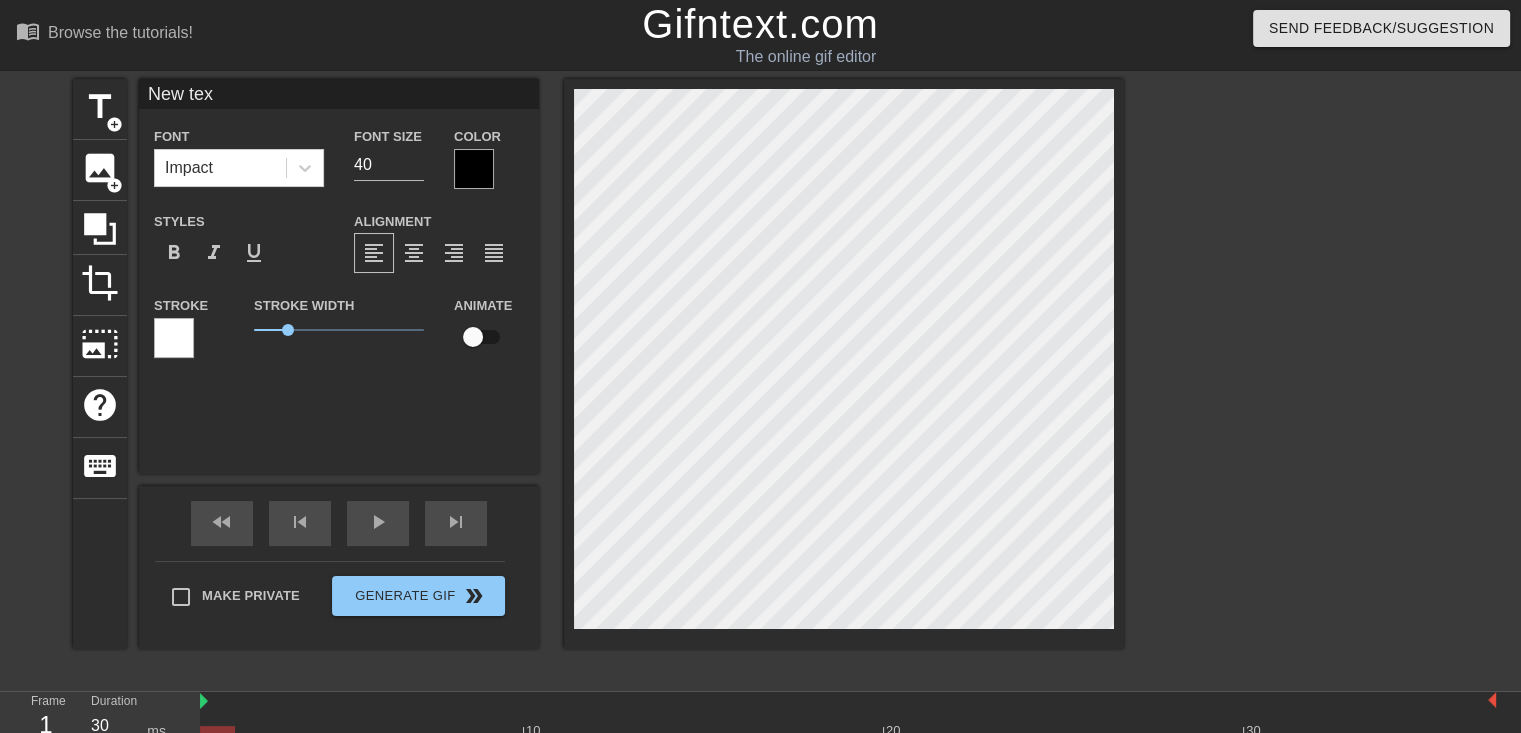 type on "New te" 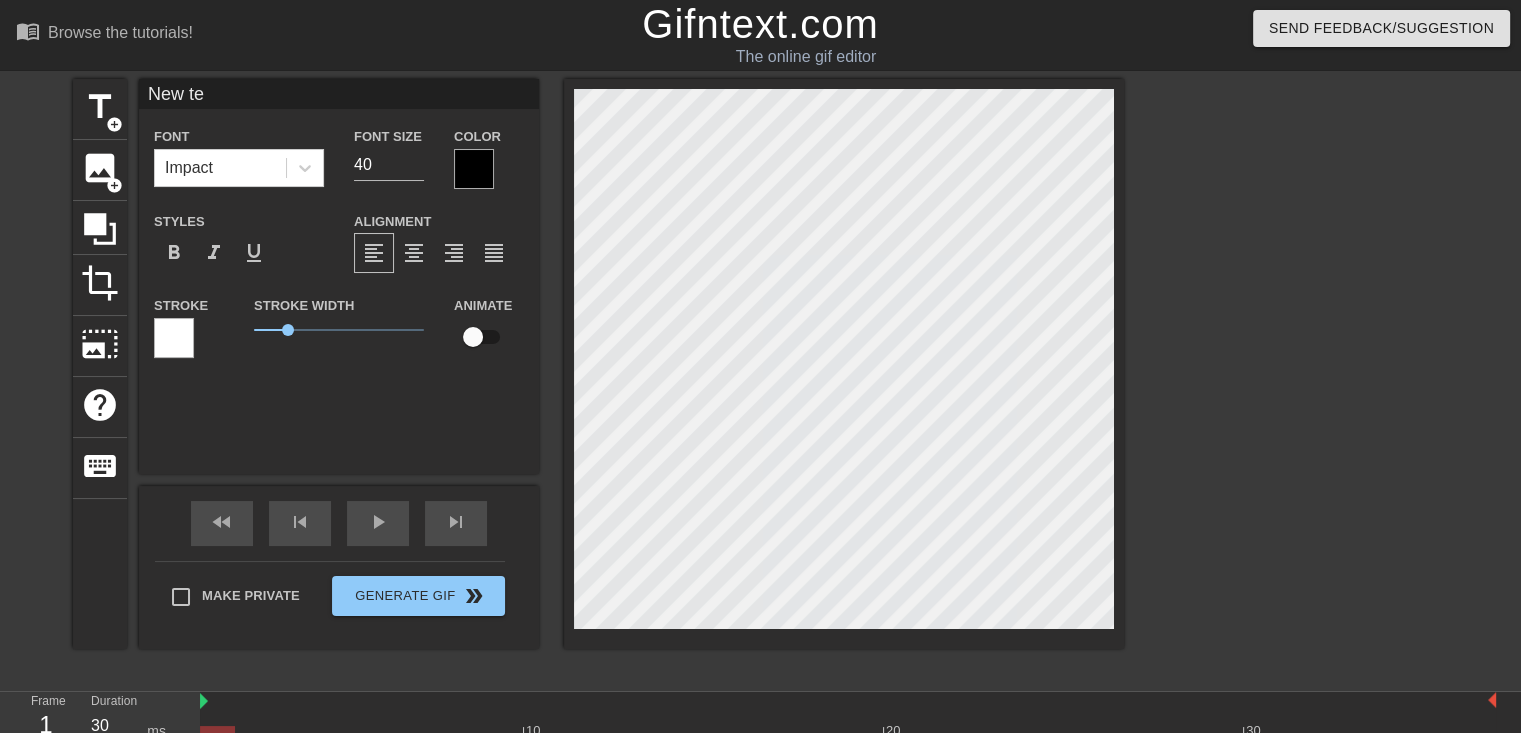 type on "New te" 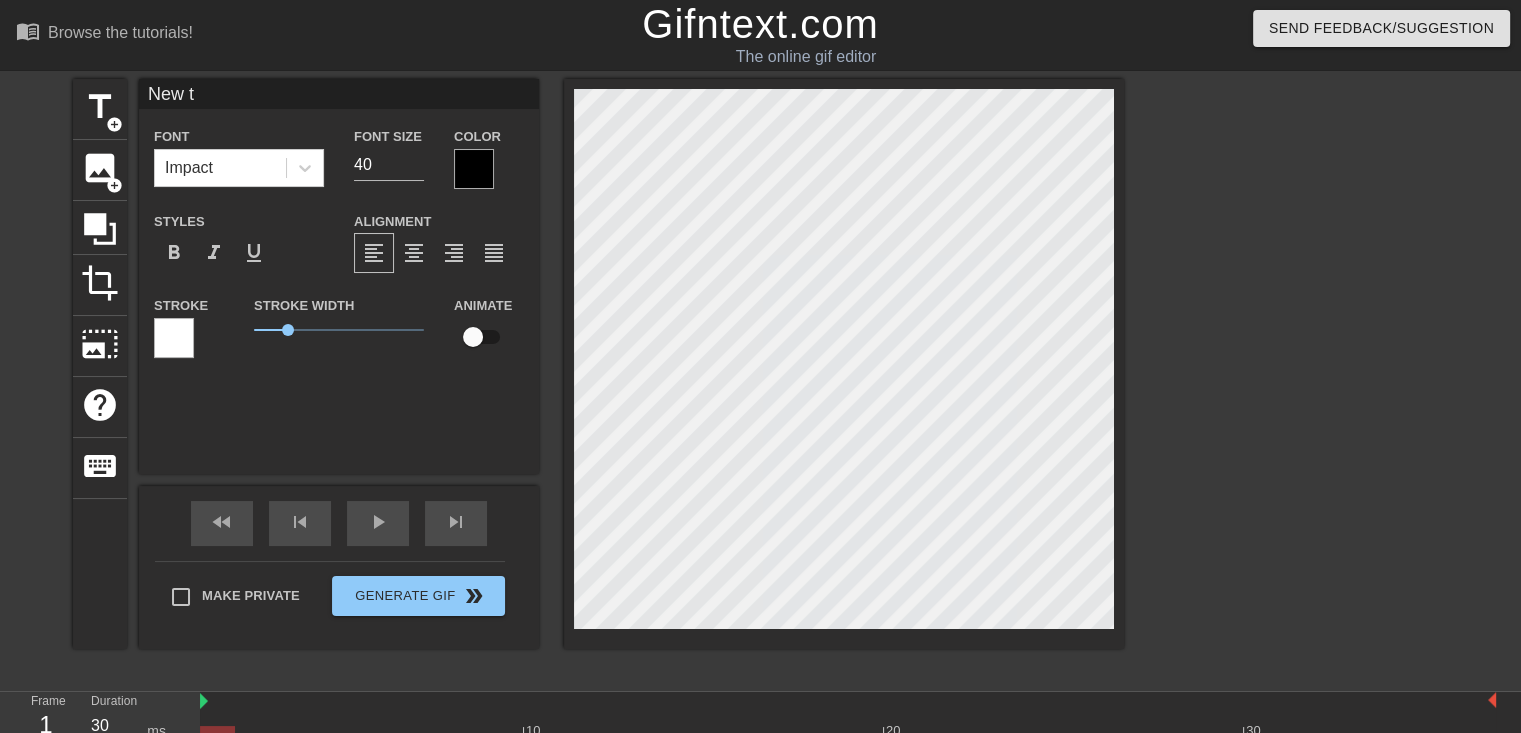 type on "New" 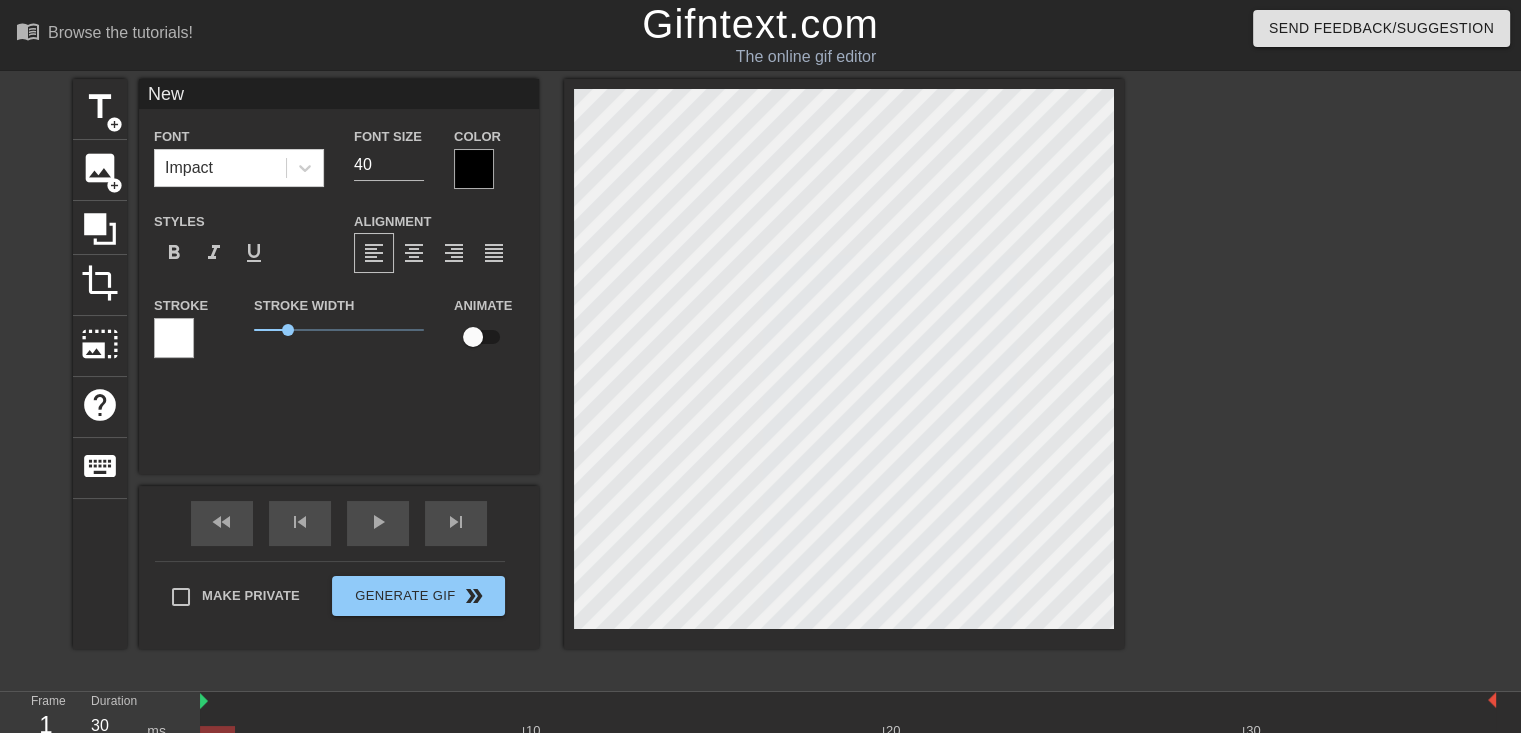 type on "New" 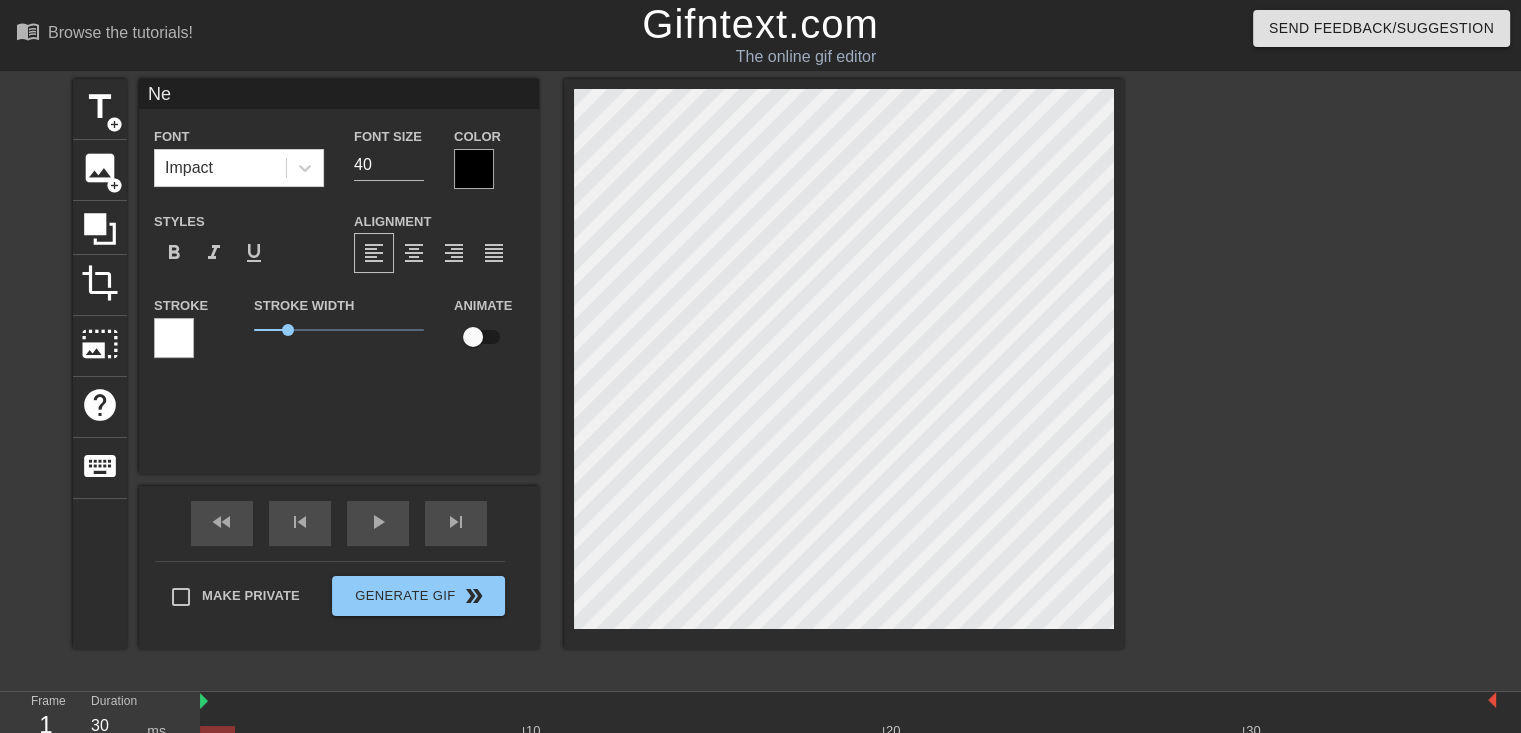 type on "N" 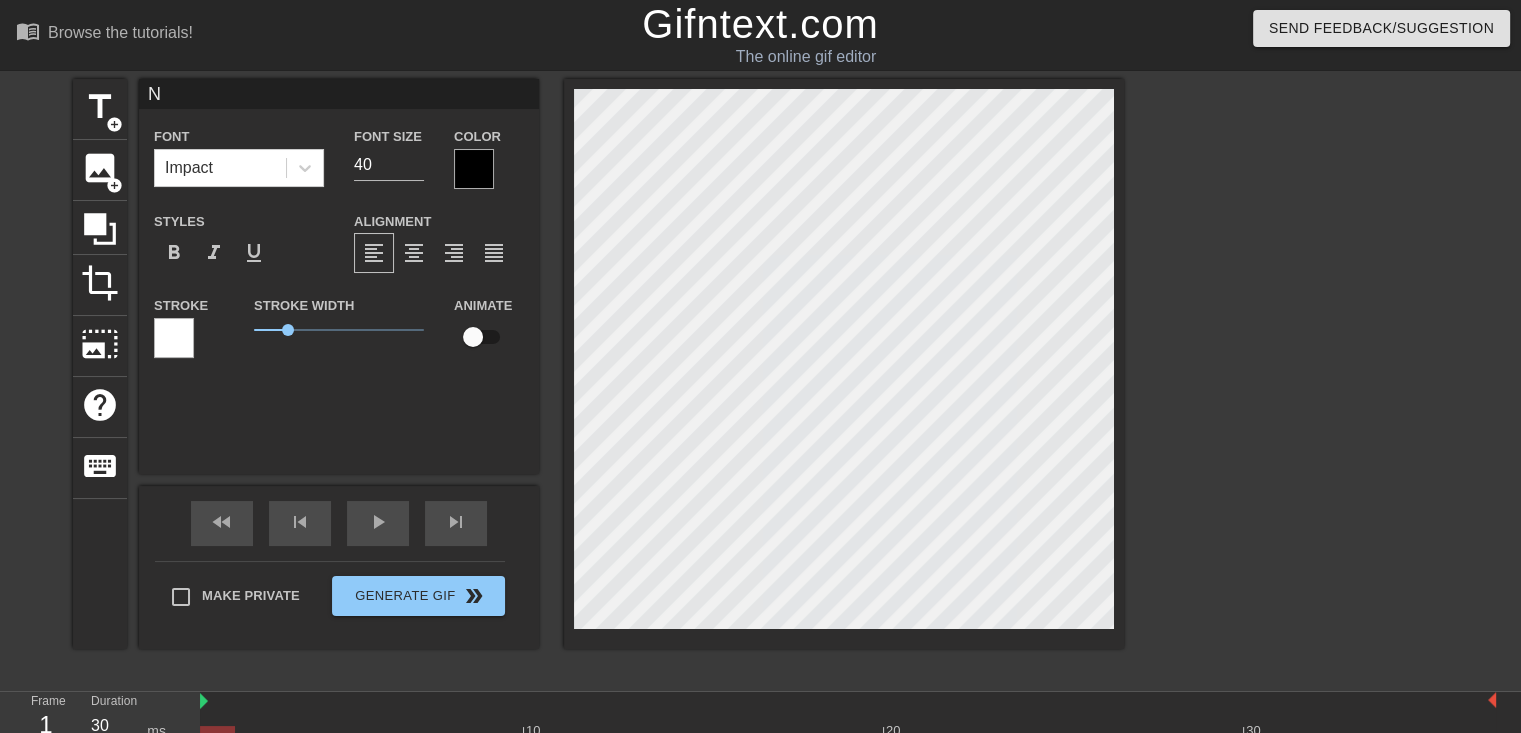 type 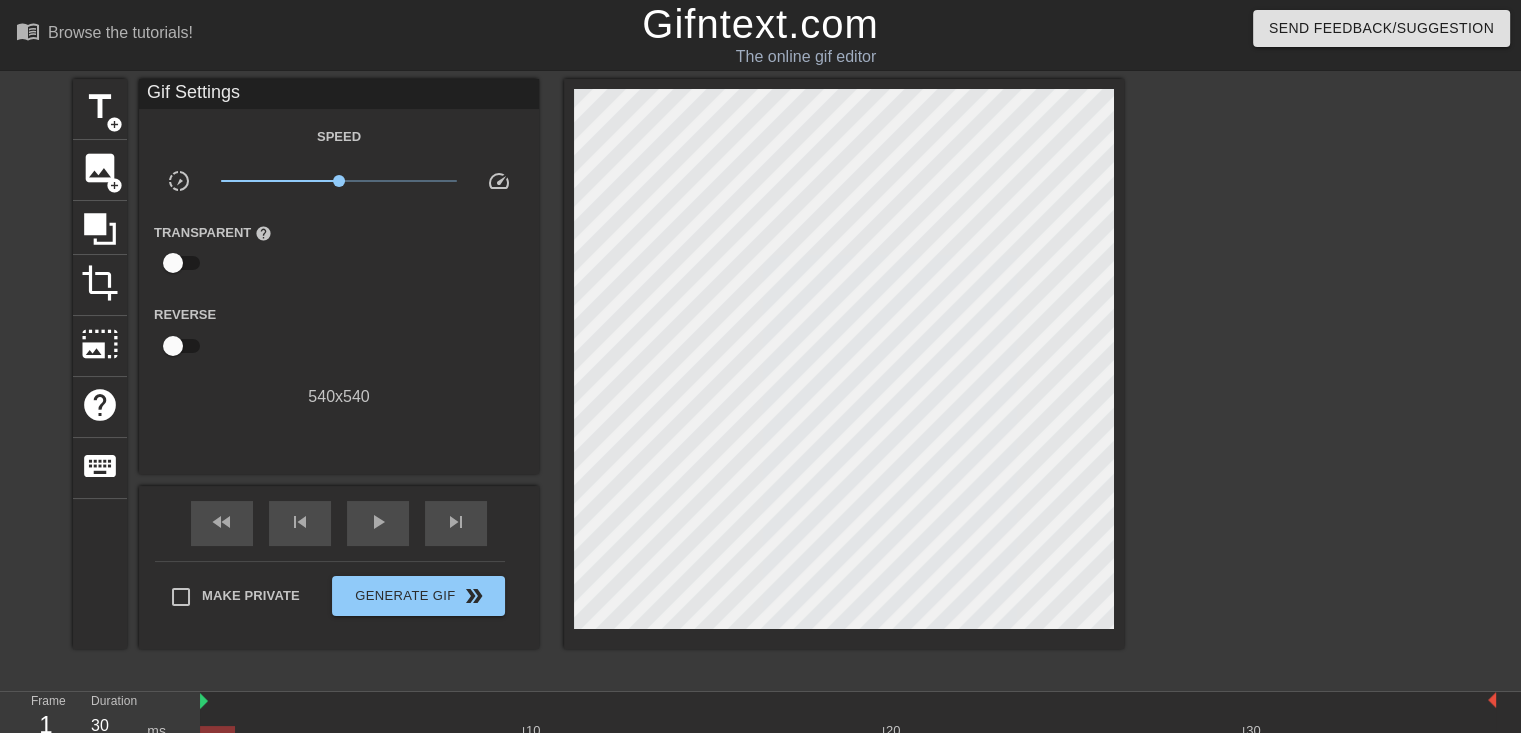 drag, startPoint x: 194, startPoint y: 98, endPoint x: 212, endPoint y: 96, distance: 18.110771 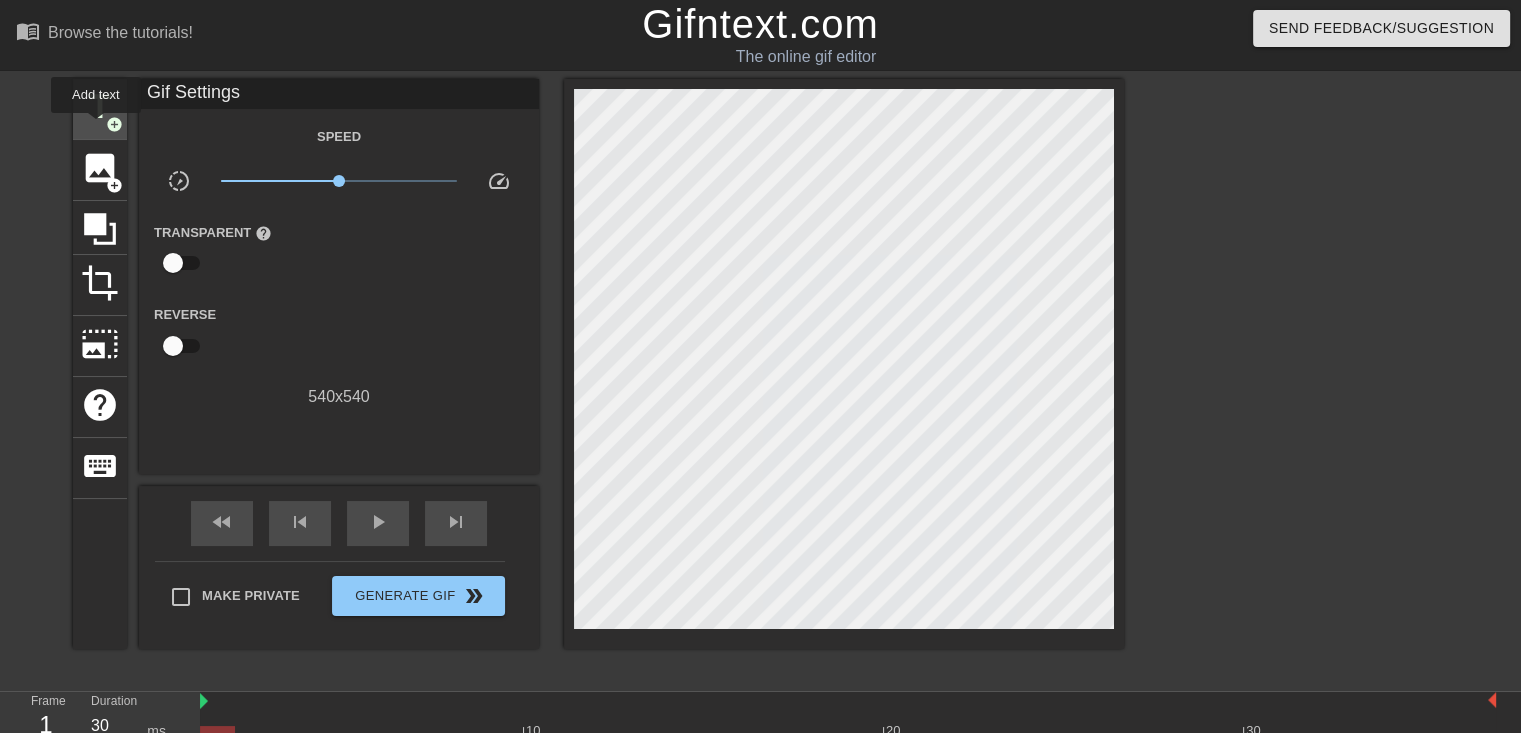 click on "title" at bounding box center [100, 107] 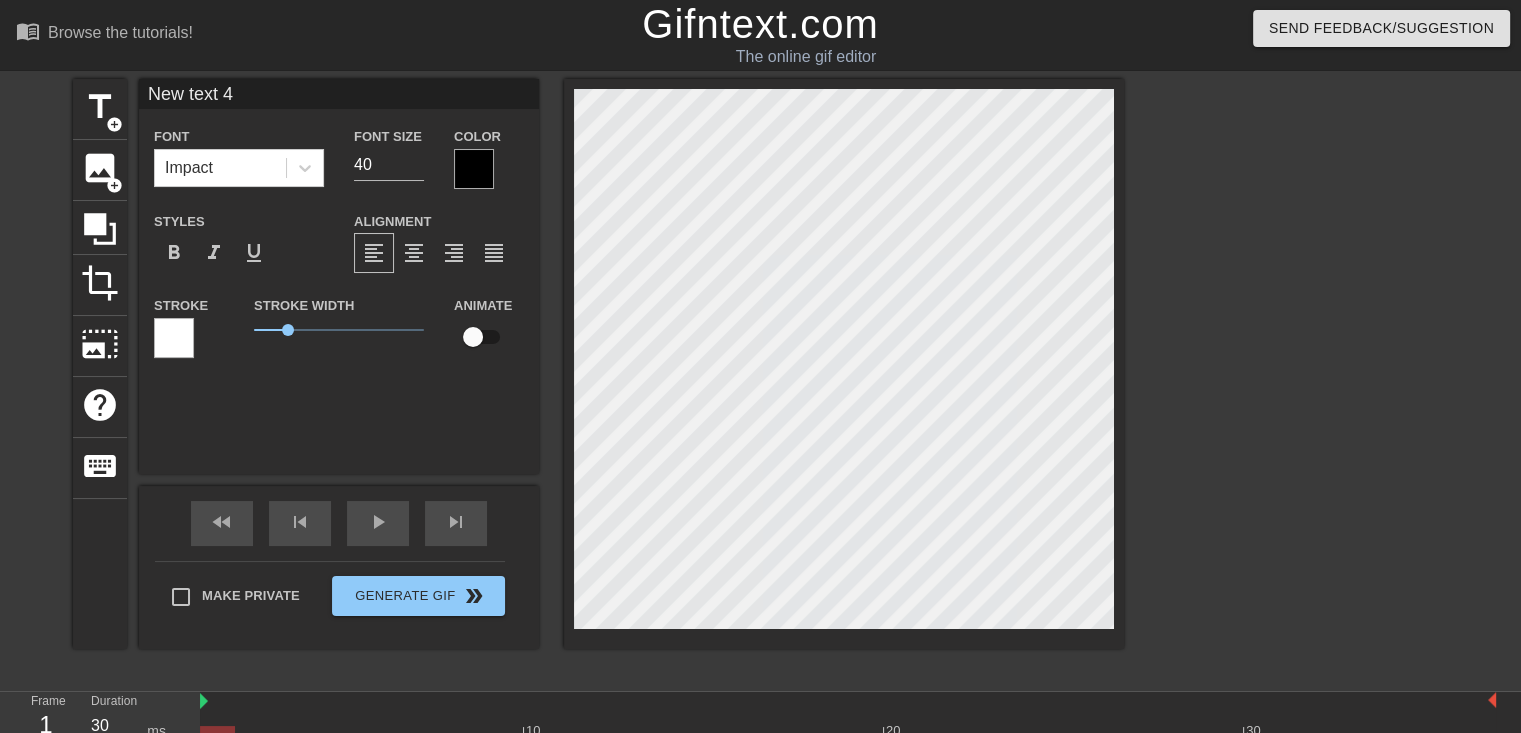 drag, startPoint x: 257, startPoint y: 81, endPoint x: 150, endPoint y: 86, distance: 107.11676 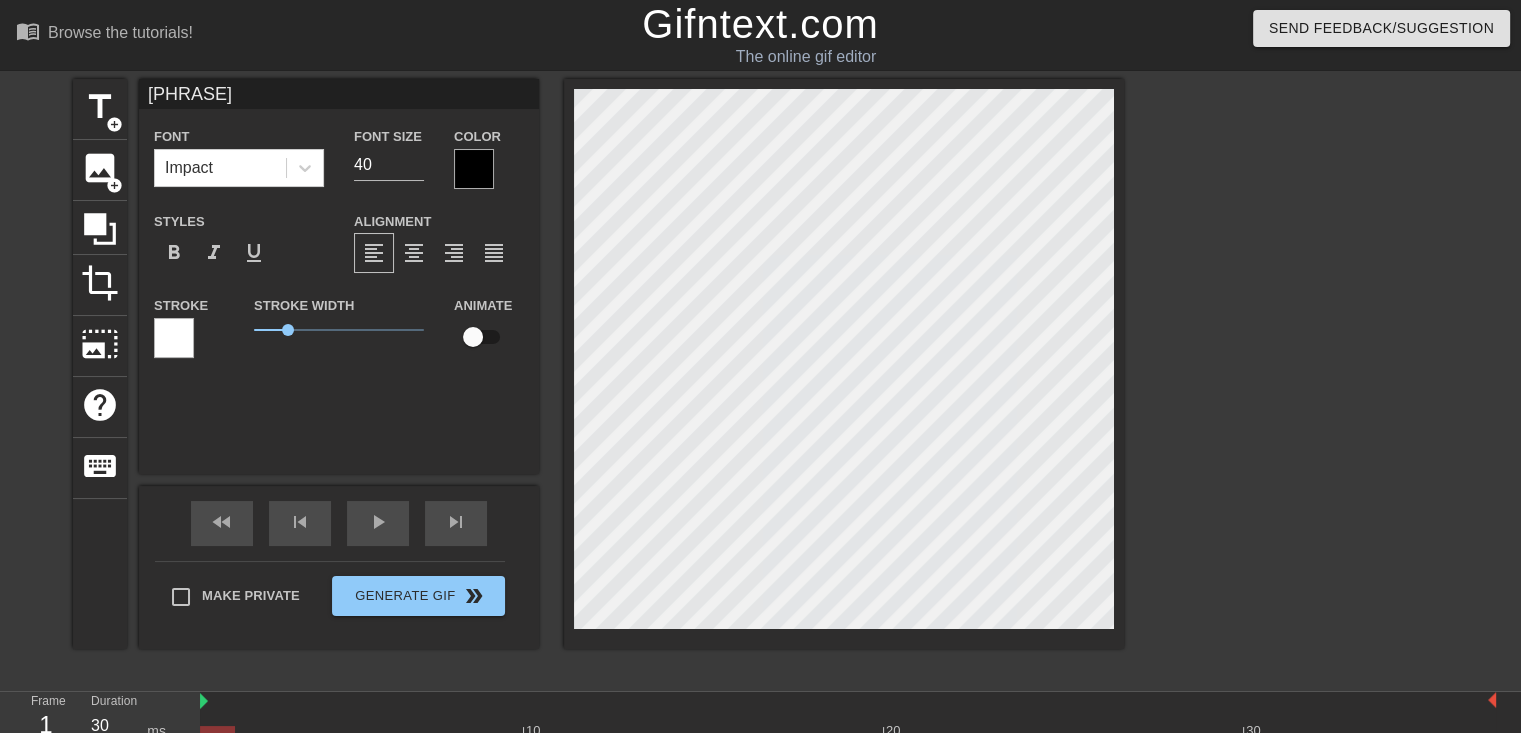 scroll, scrollTop: 0, scrollLeft: 0, axis: both 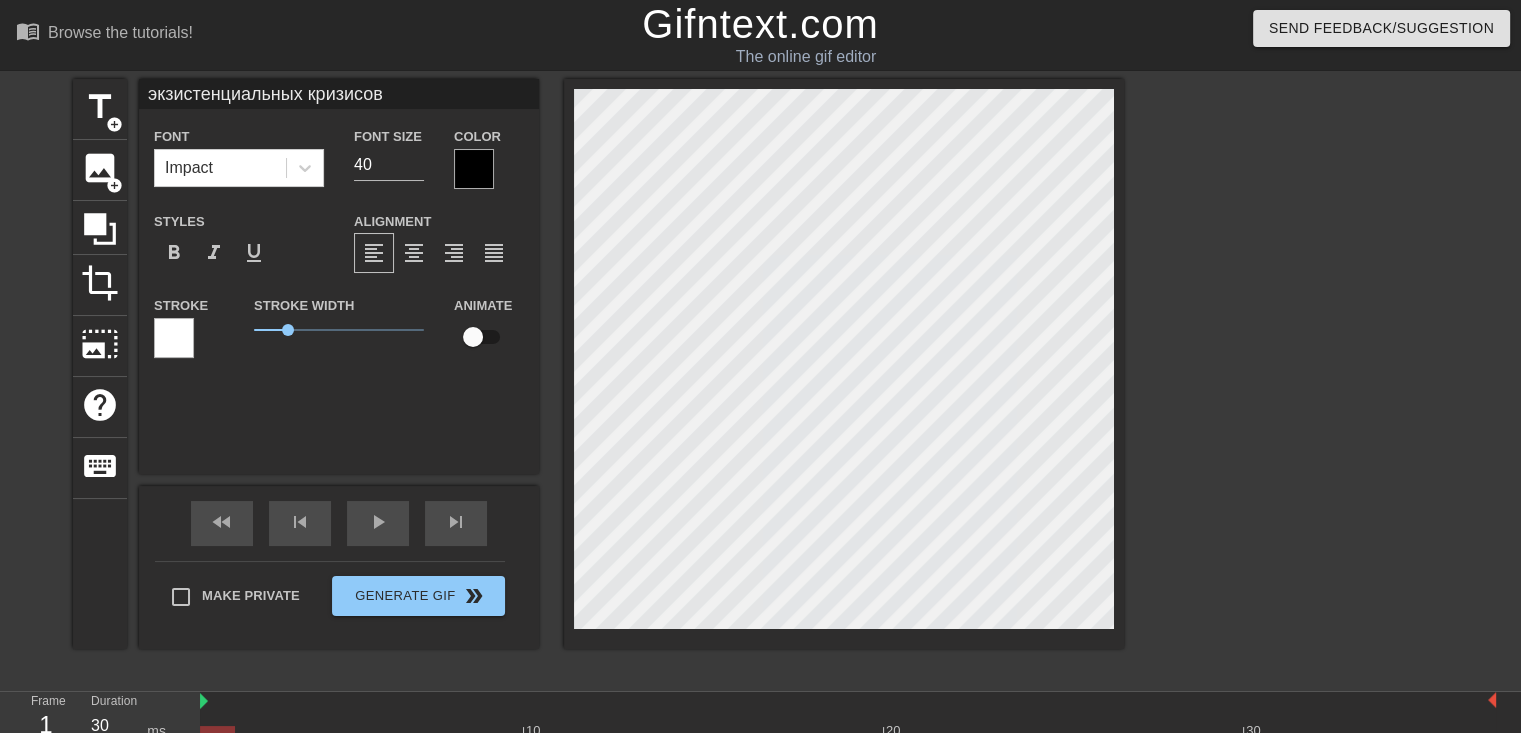 type on "экзистенциальных кризисов" 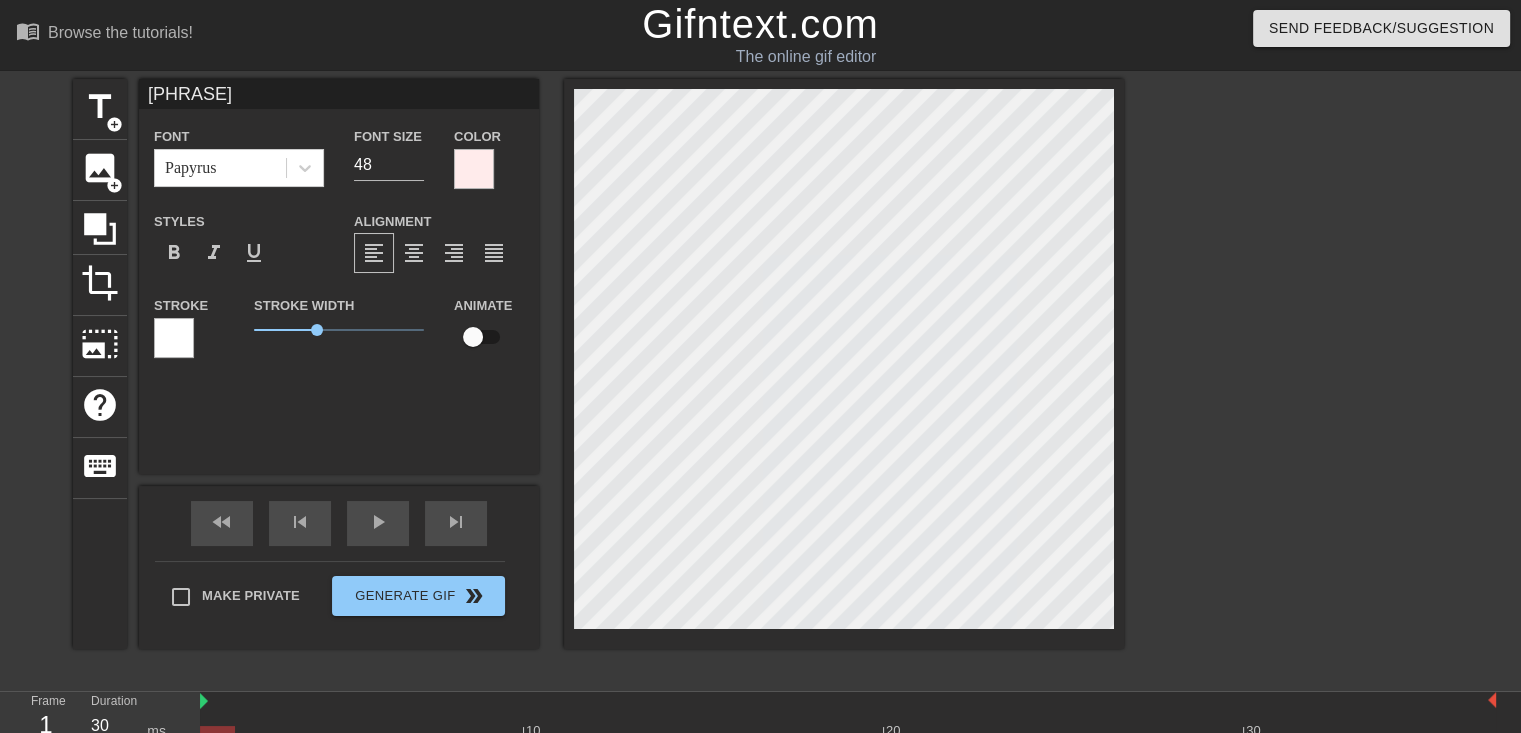 type on "экзистенциальных кризисов" 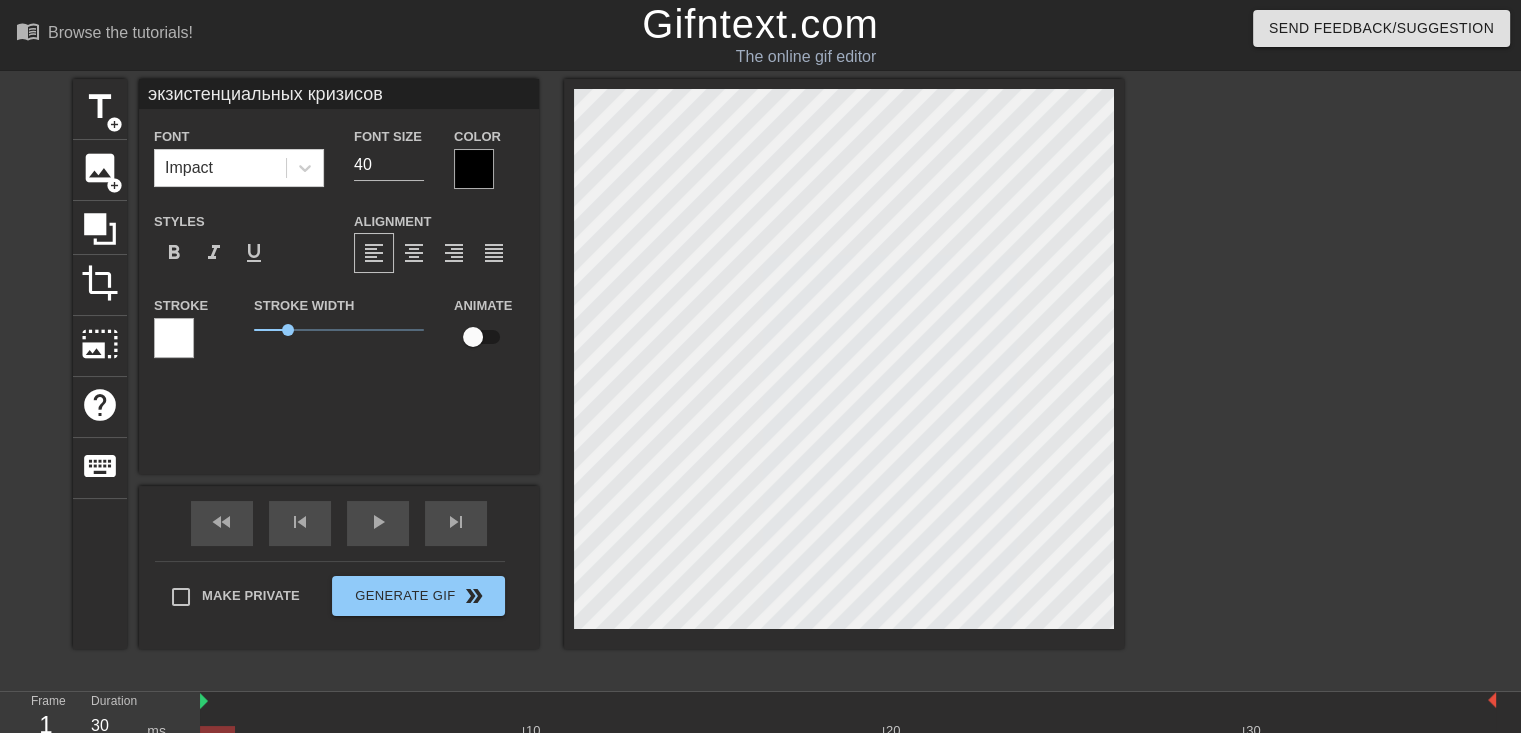 scroll, scrollTop: 3, scrollLeft: 2, axis: both 